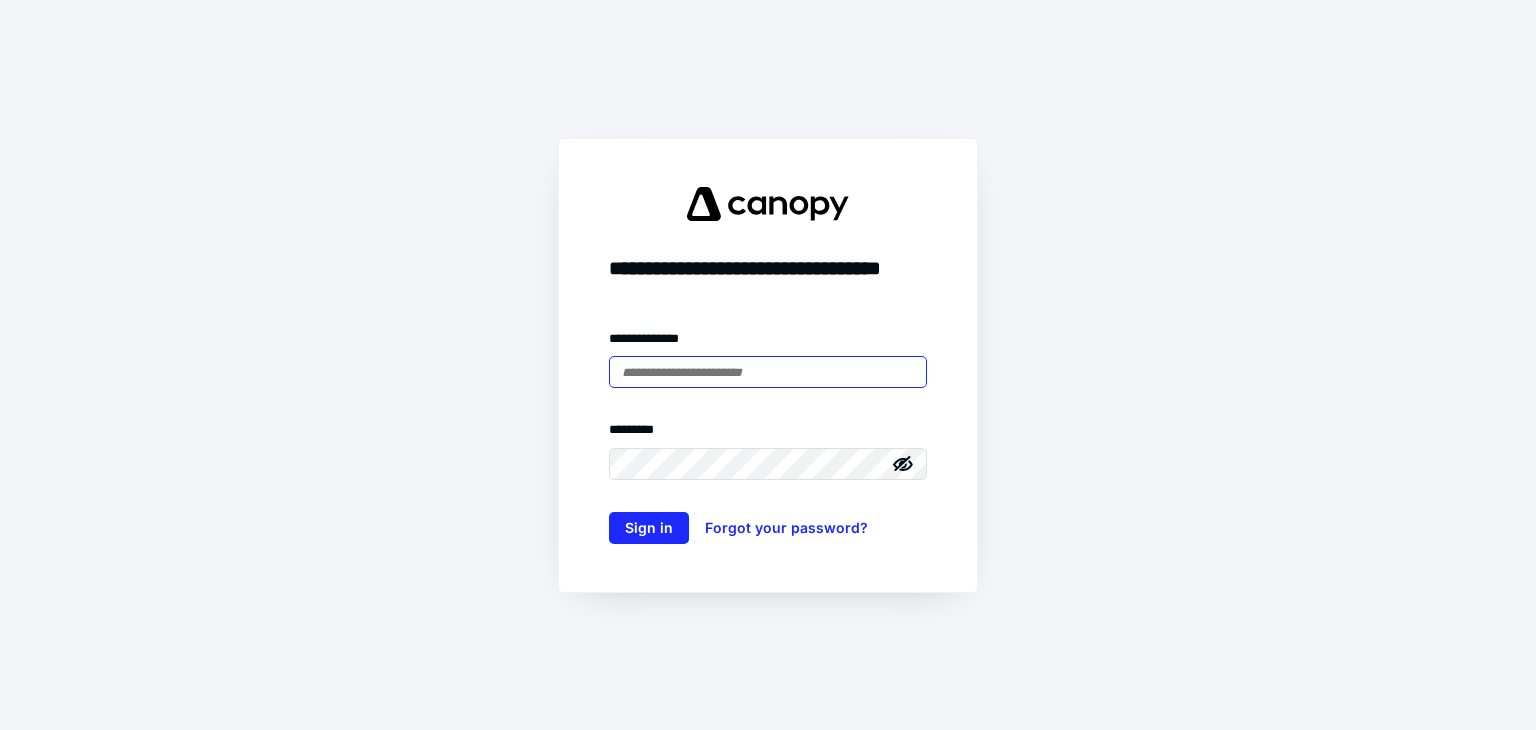 scroll, scrollTop: 0, scrollLeft: 0, axis: both 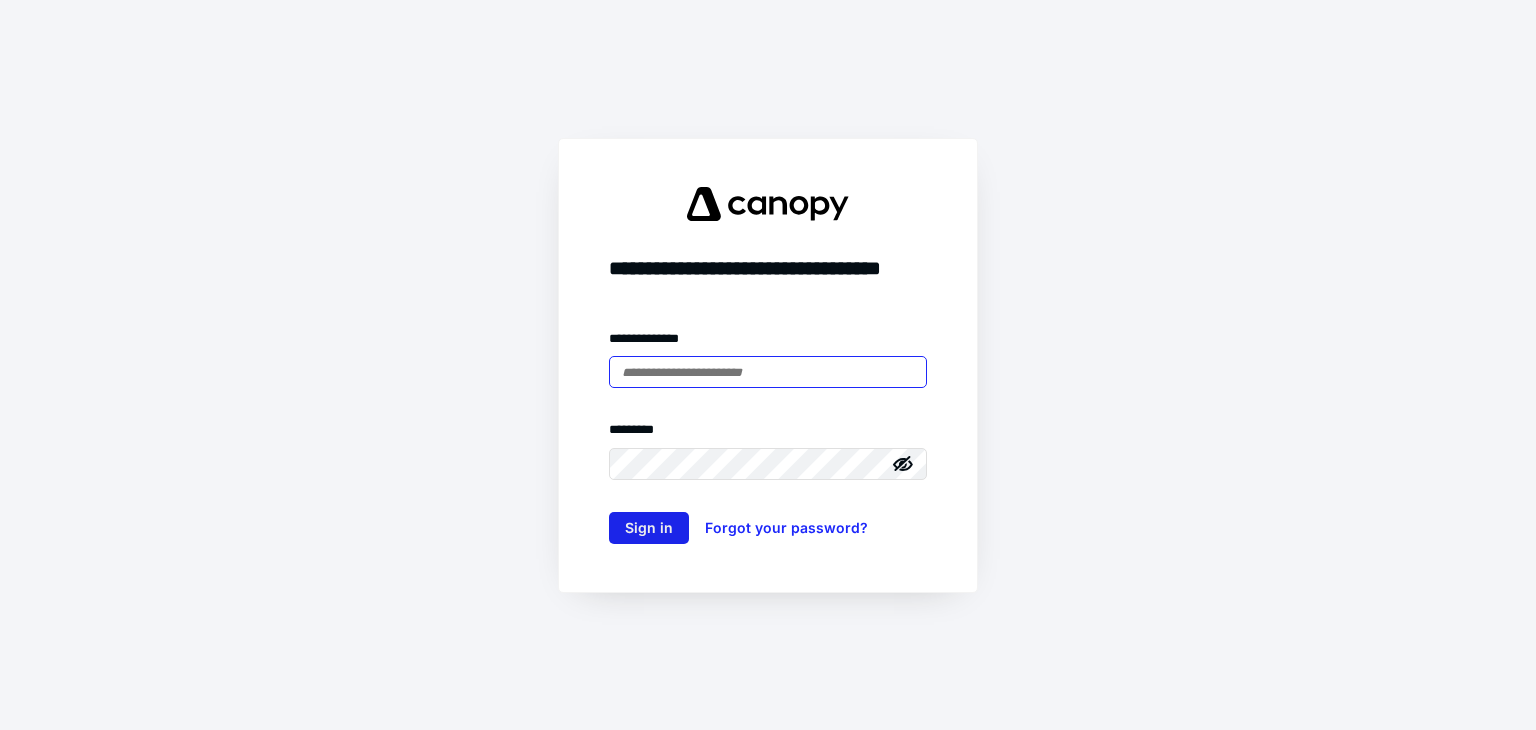 type on "**********" 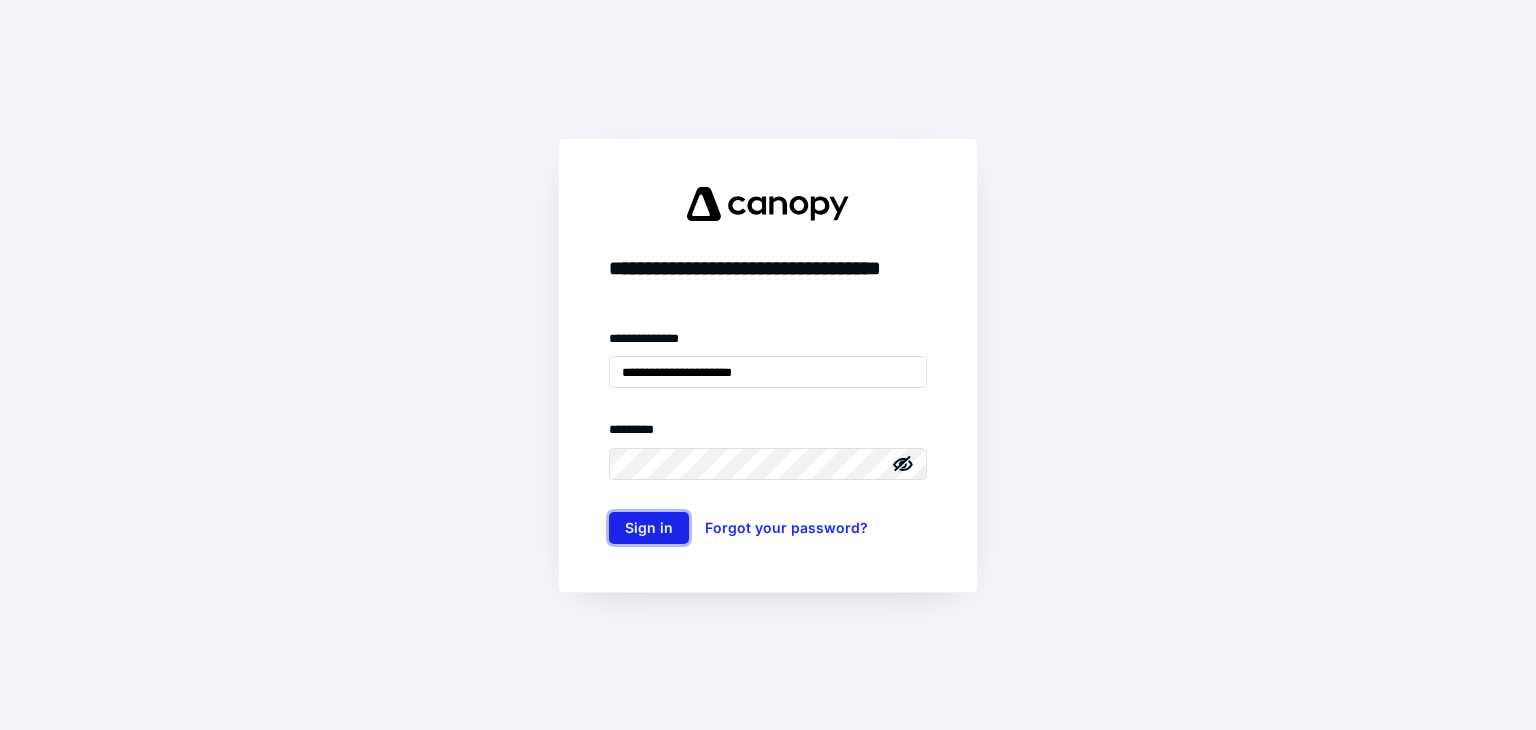 click on "Sign in" at bounding box center (649, 528) 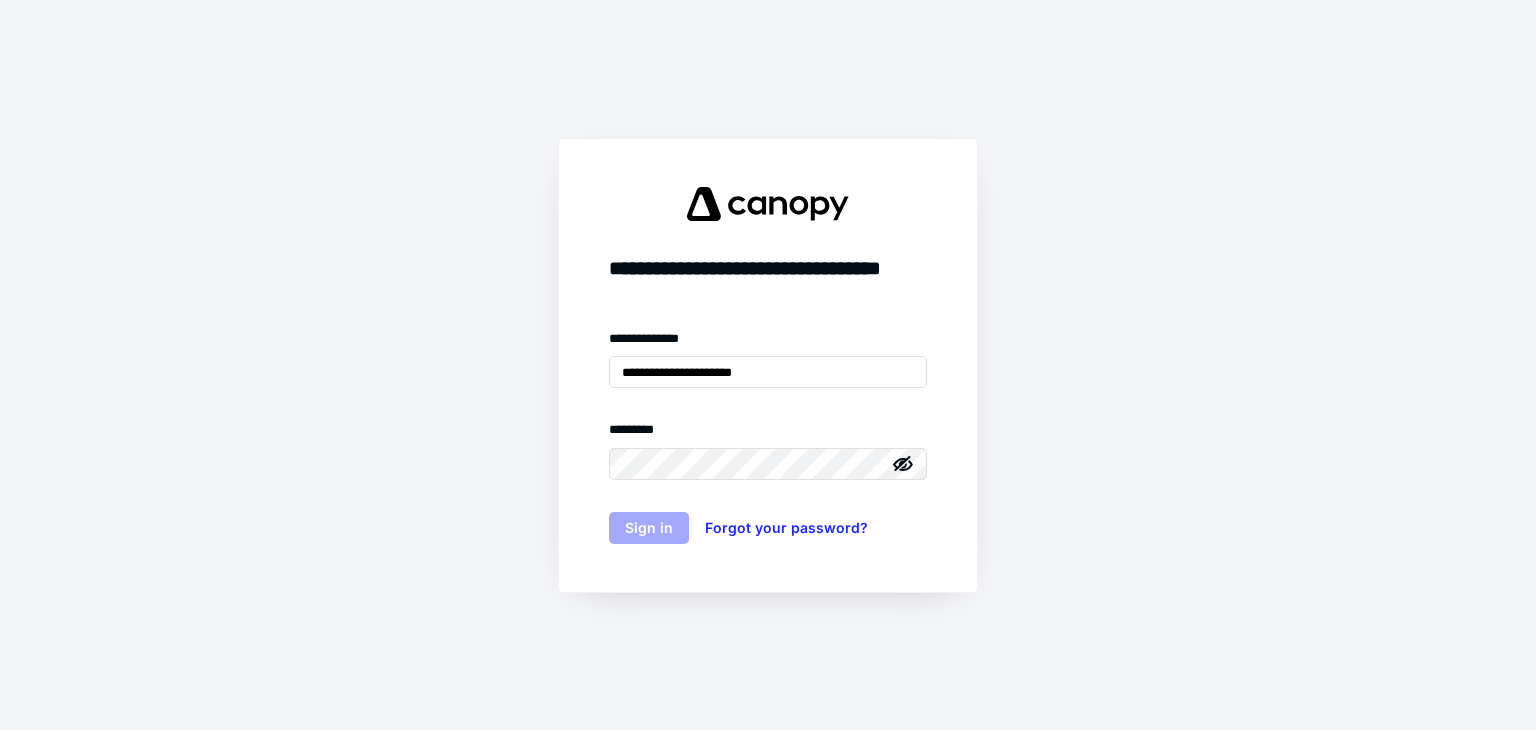 type 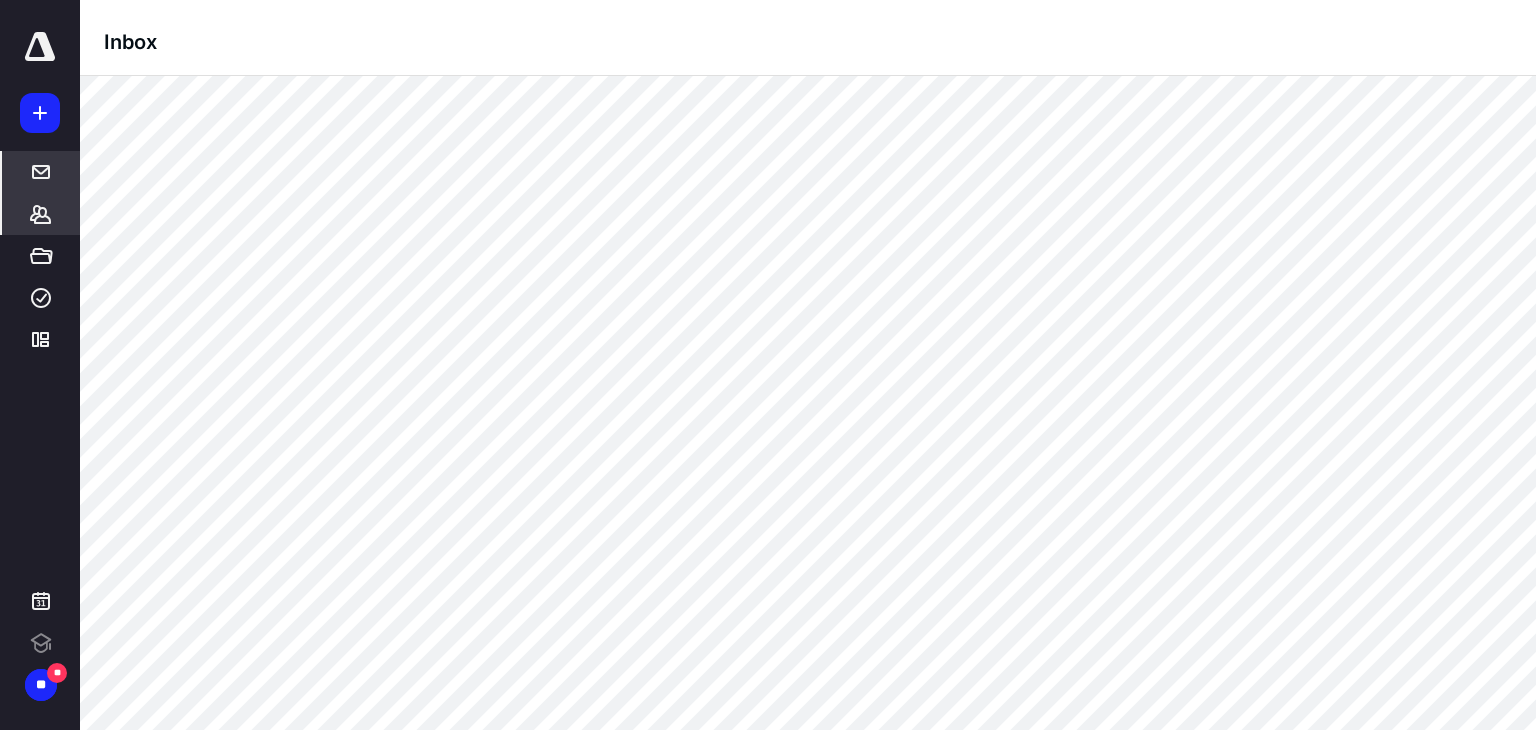 click 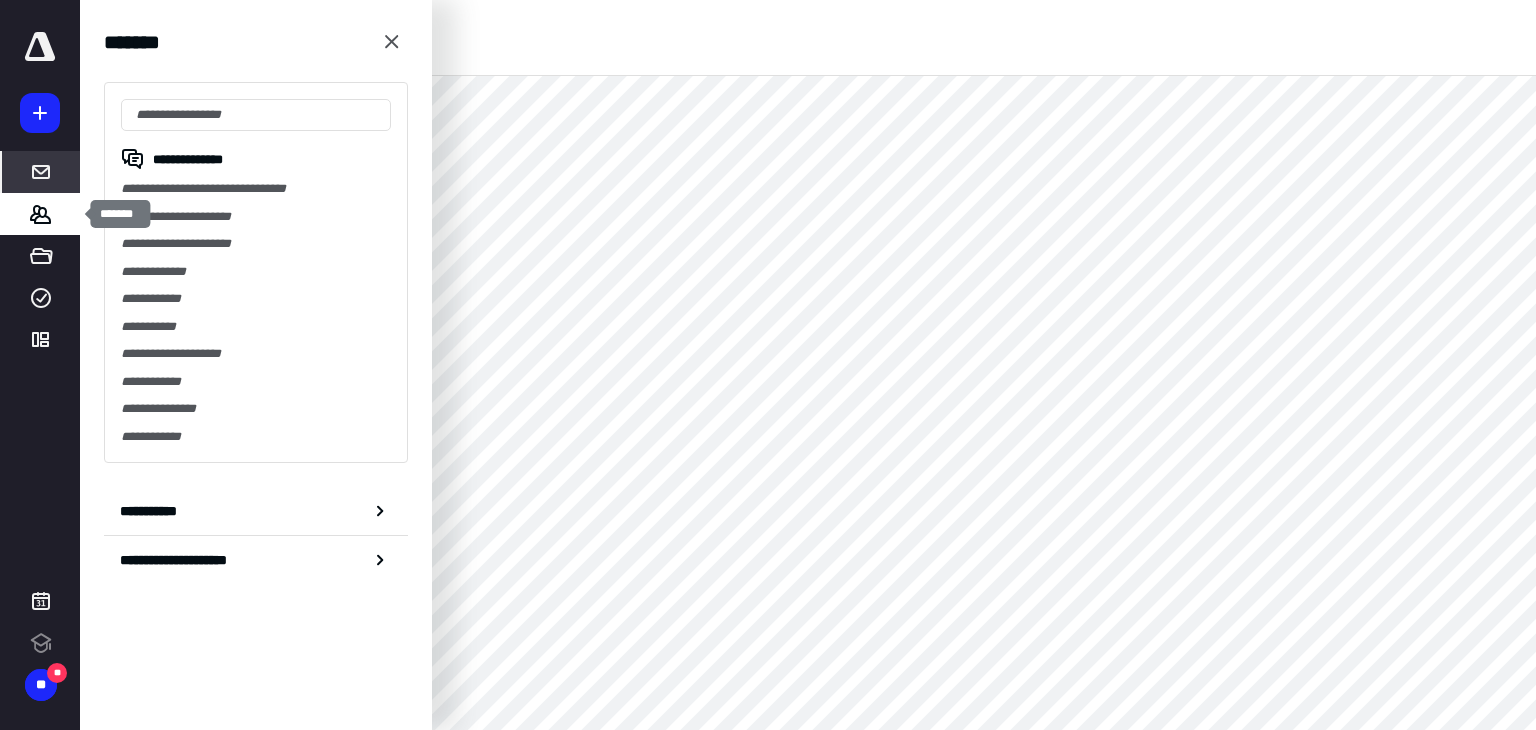 scroll, scrollTop: 0, scrollLeft: 0, axis: both 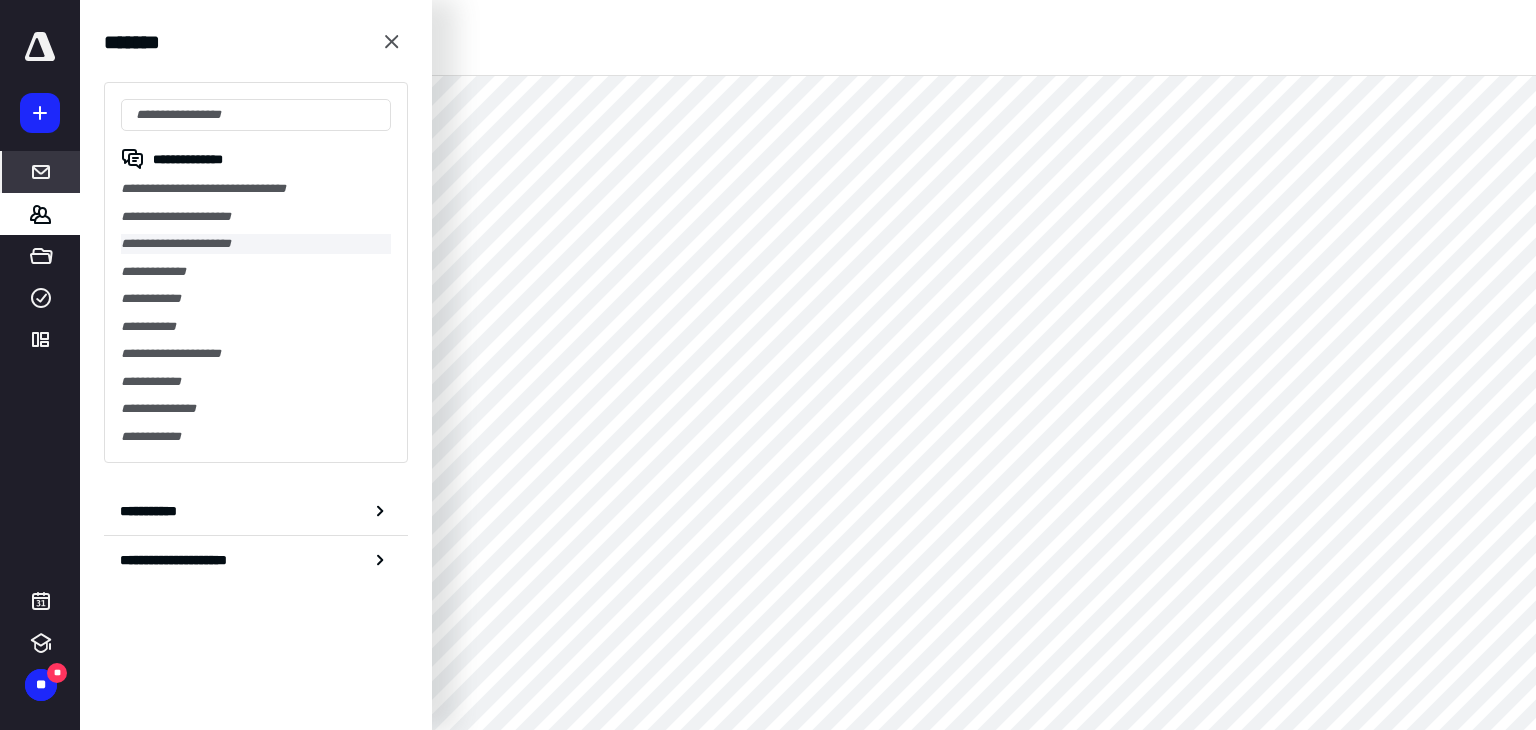 click on "**********" at bounding box center (256, 244) 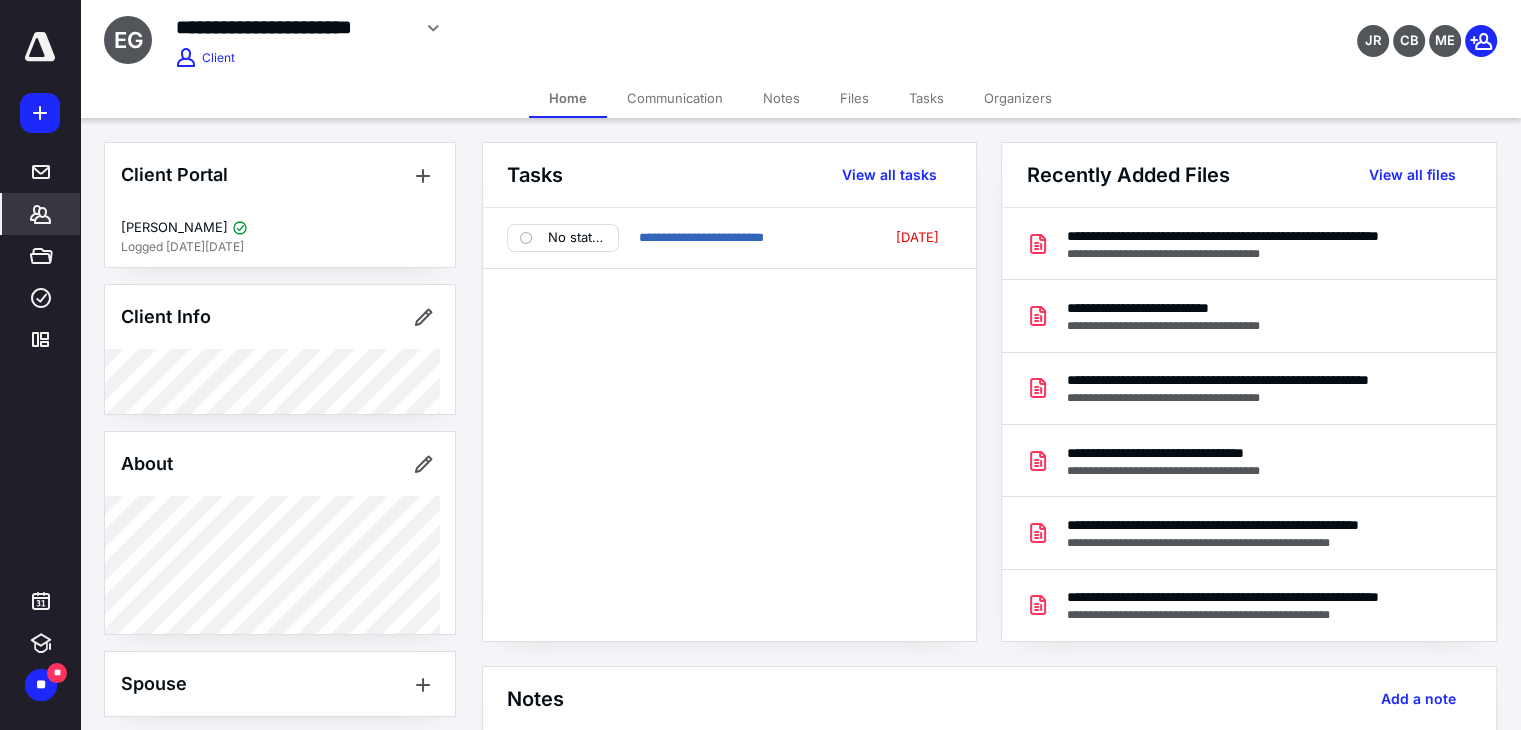 click on "Files" at bounding box center (854, 98) 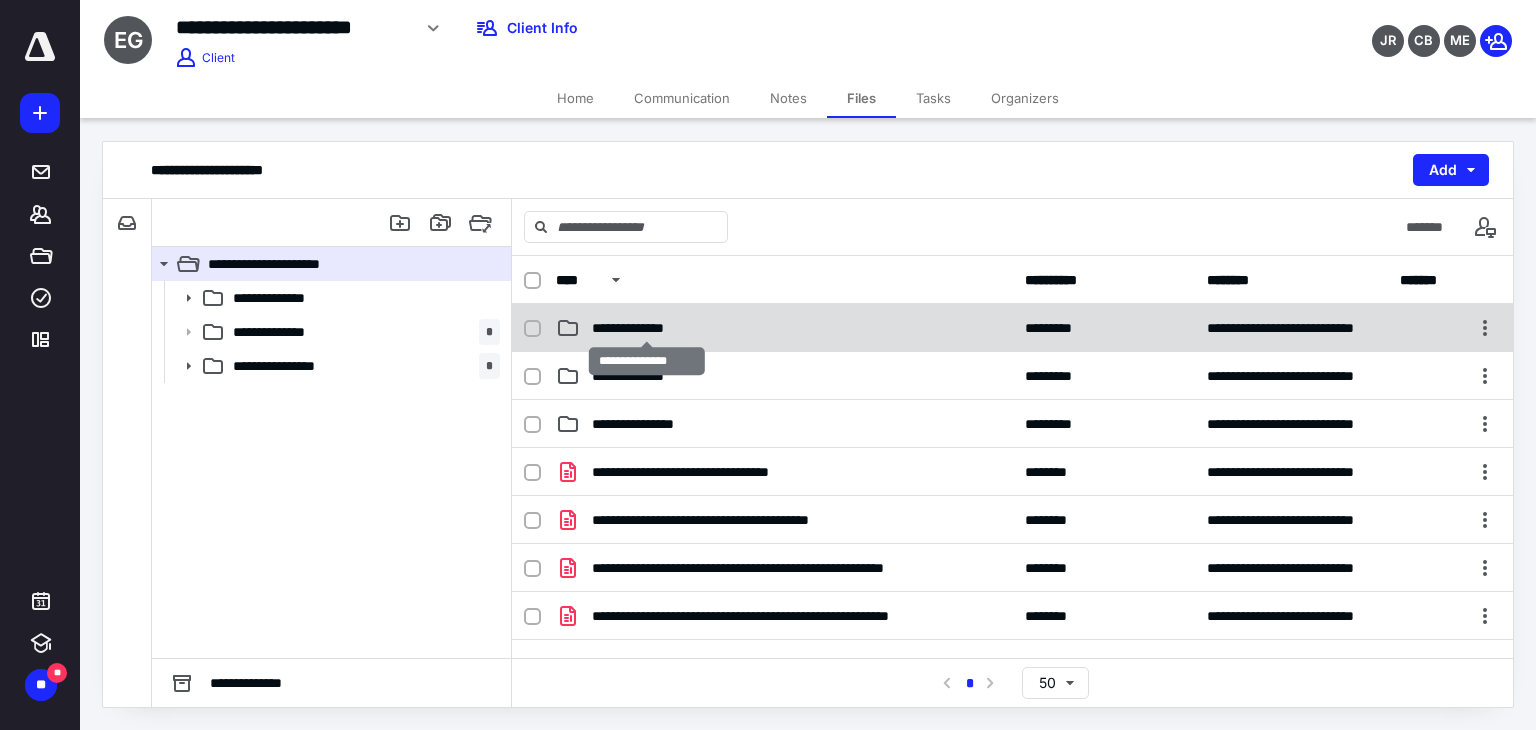 click on "**********" at bounding box center [647, 328] 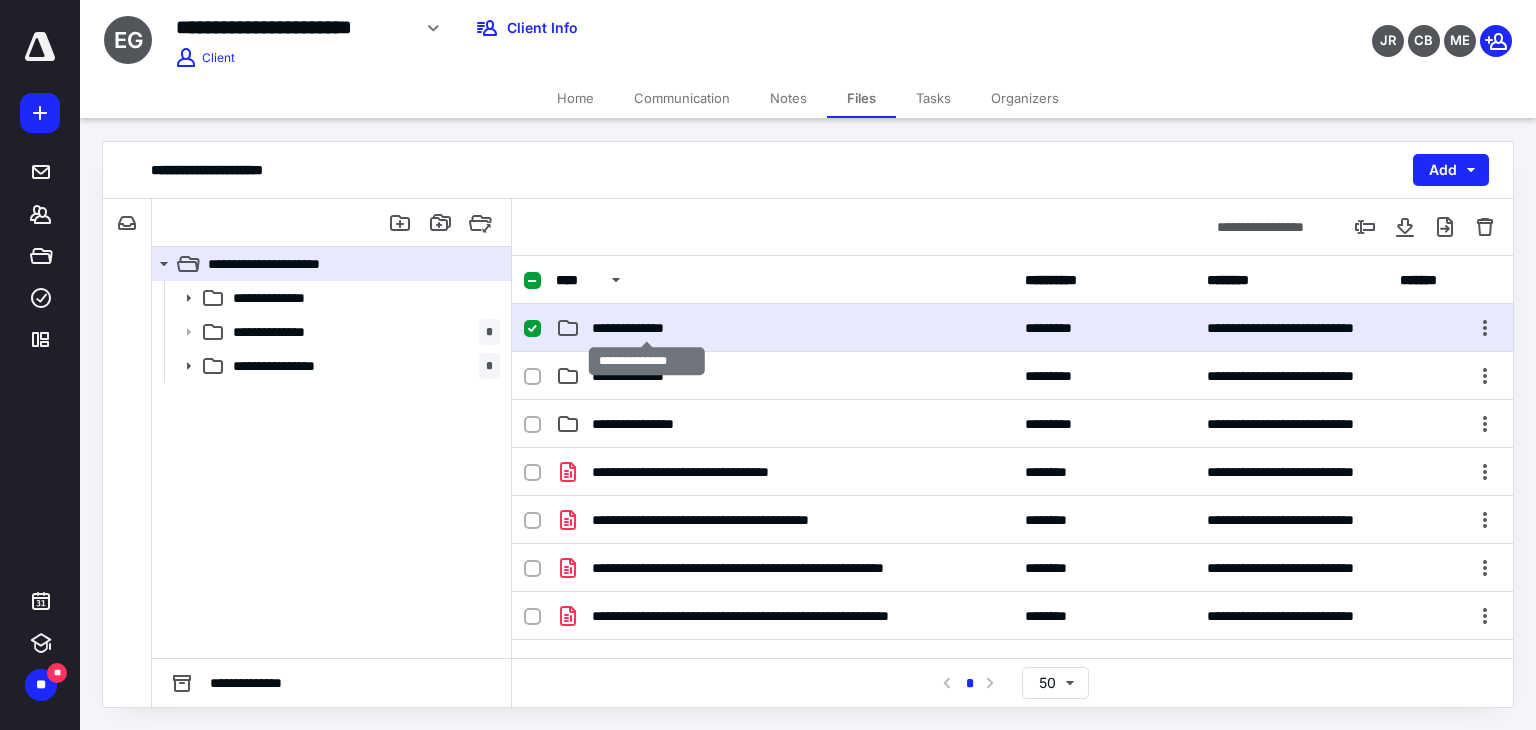 click on "**********" at bounding box center [647, 328] 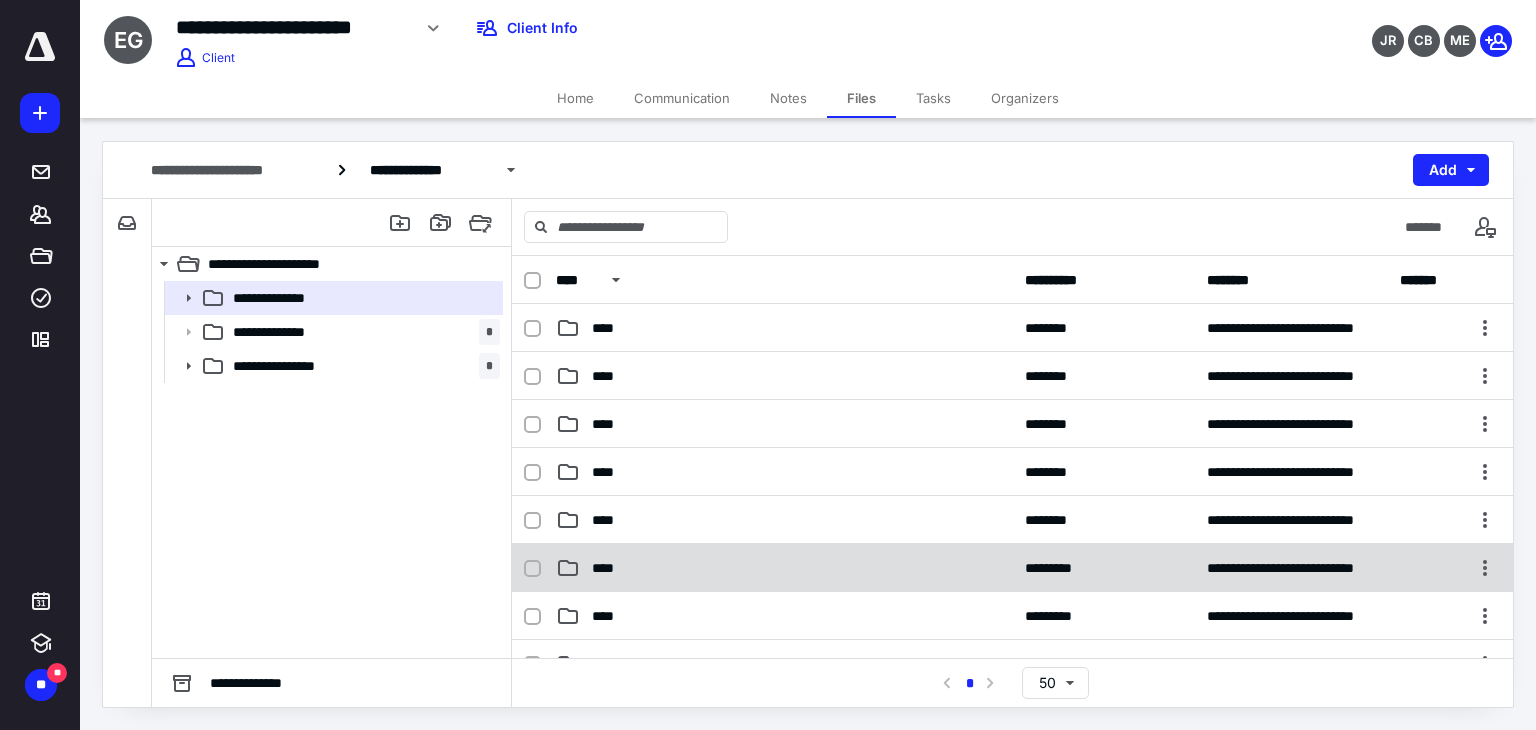 scroll, scrollTop: 376, scrollLeft: 0, axis: vertical 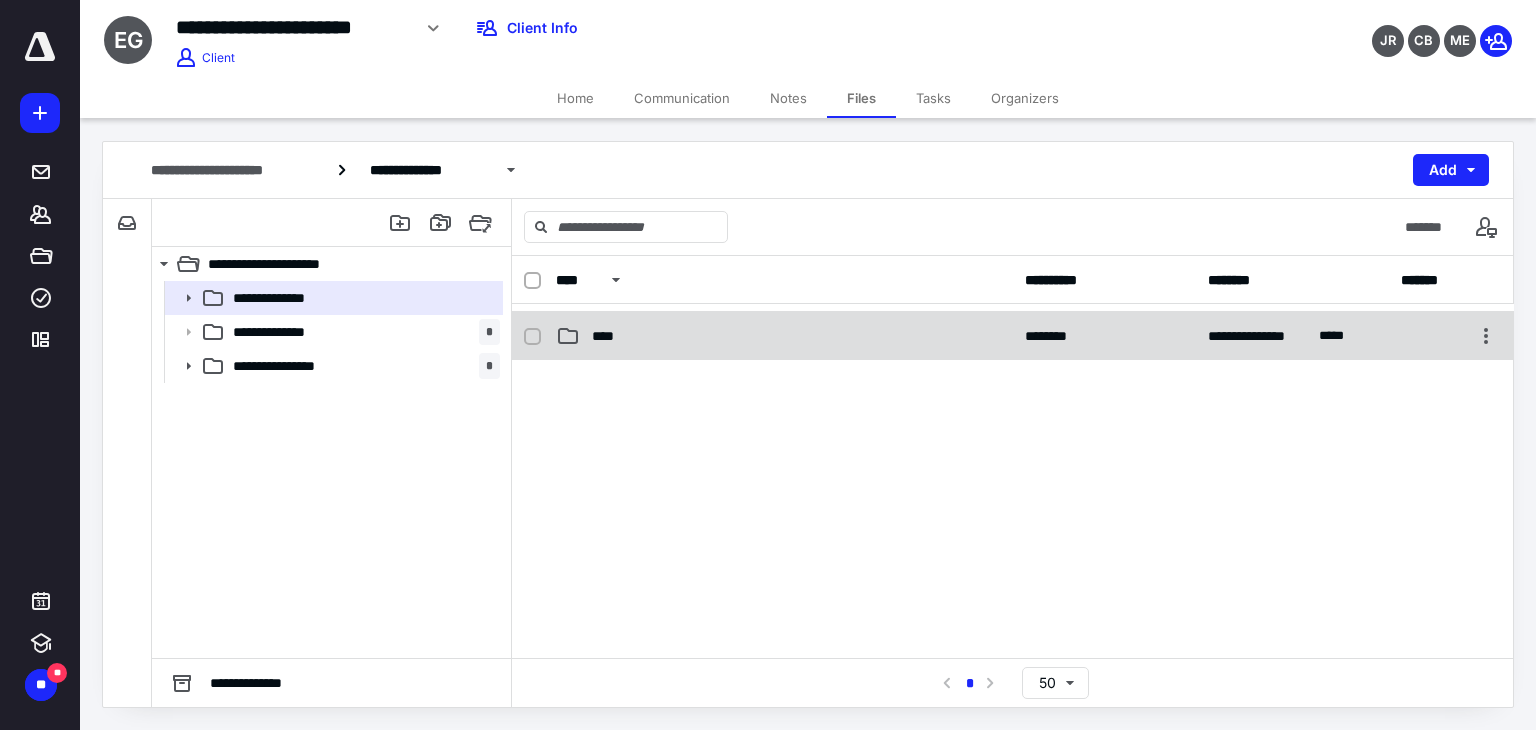 click on "****" at bounding box center (784, 336) 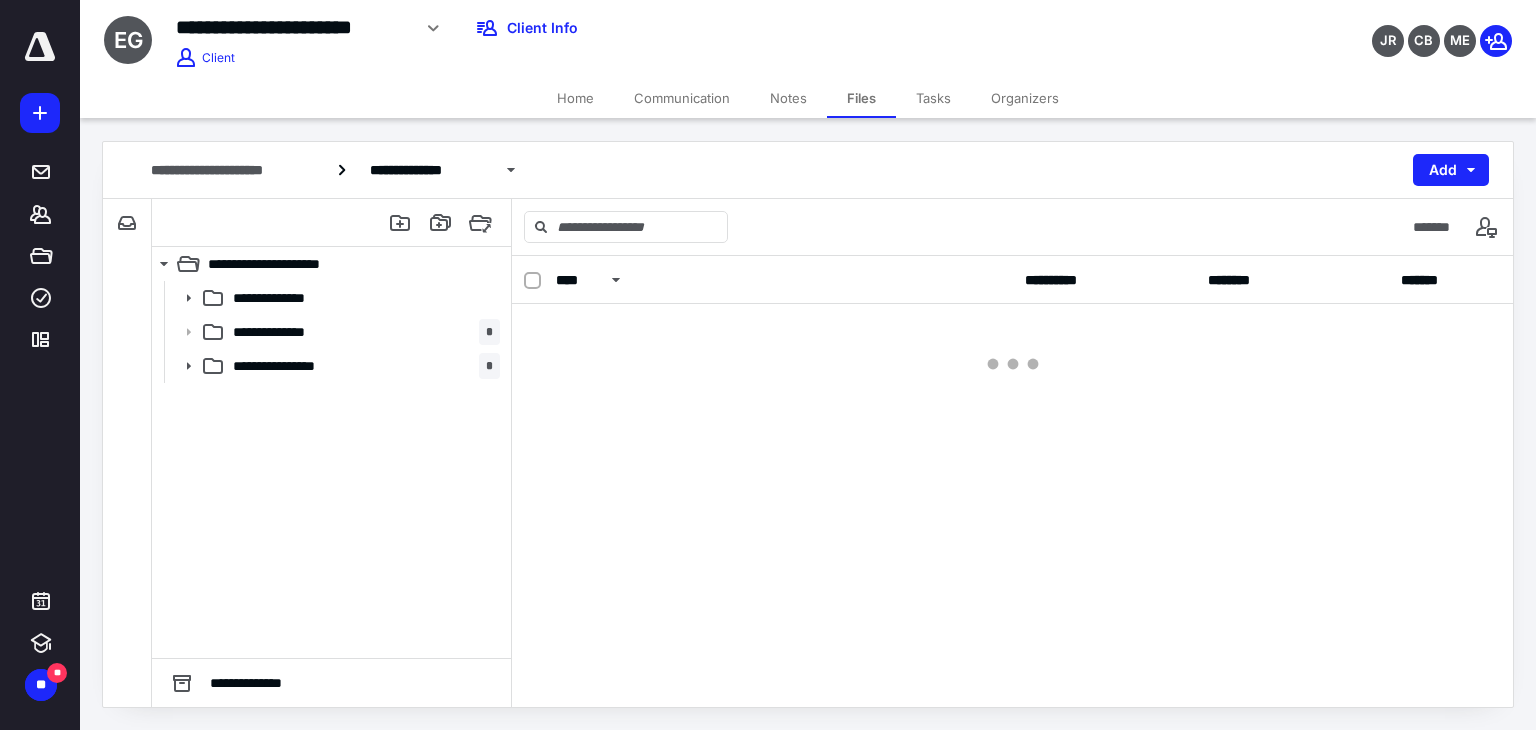 scroll, scrollTop: 0, scrollLeft: 0, axis: both 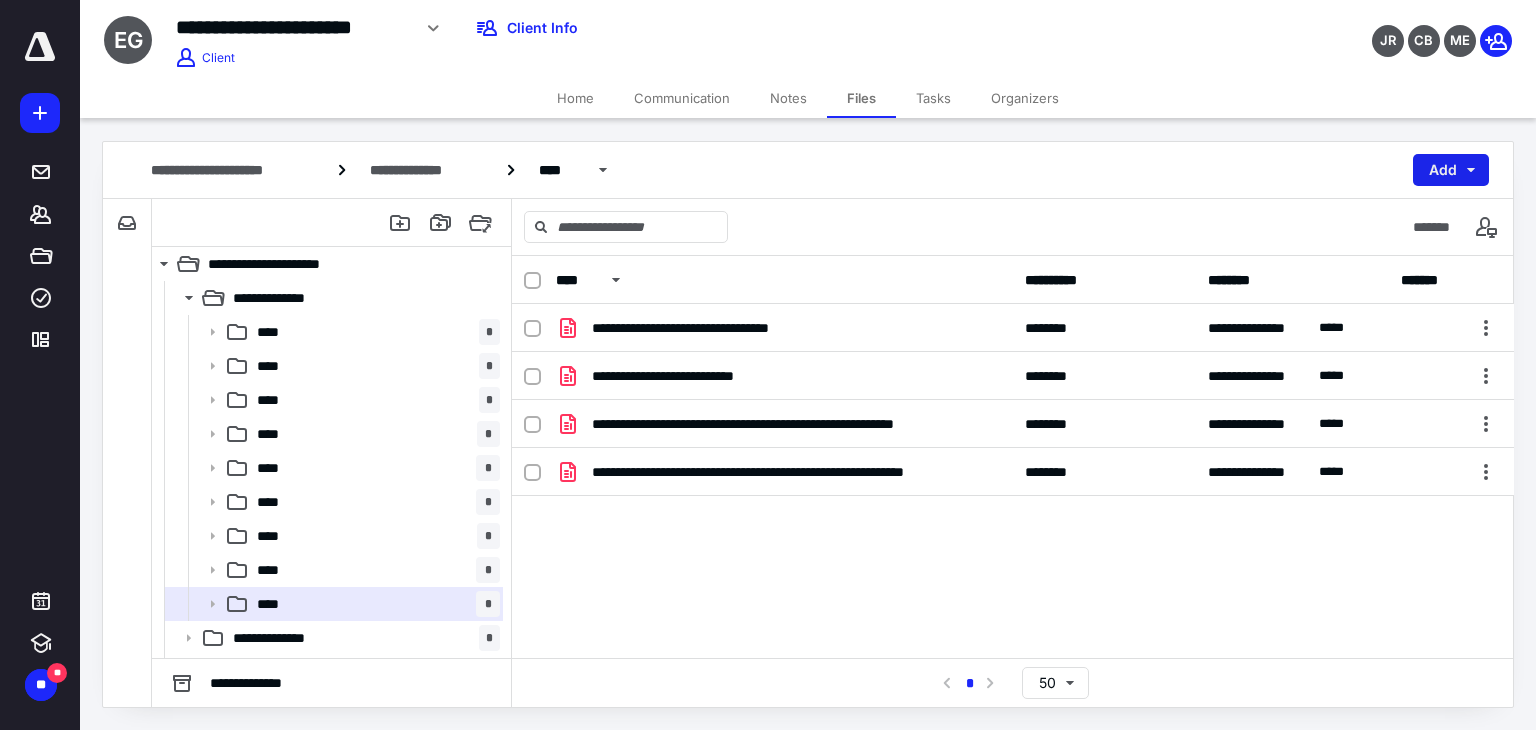 click on "Add" at bounding box center [1451, 170] 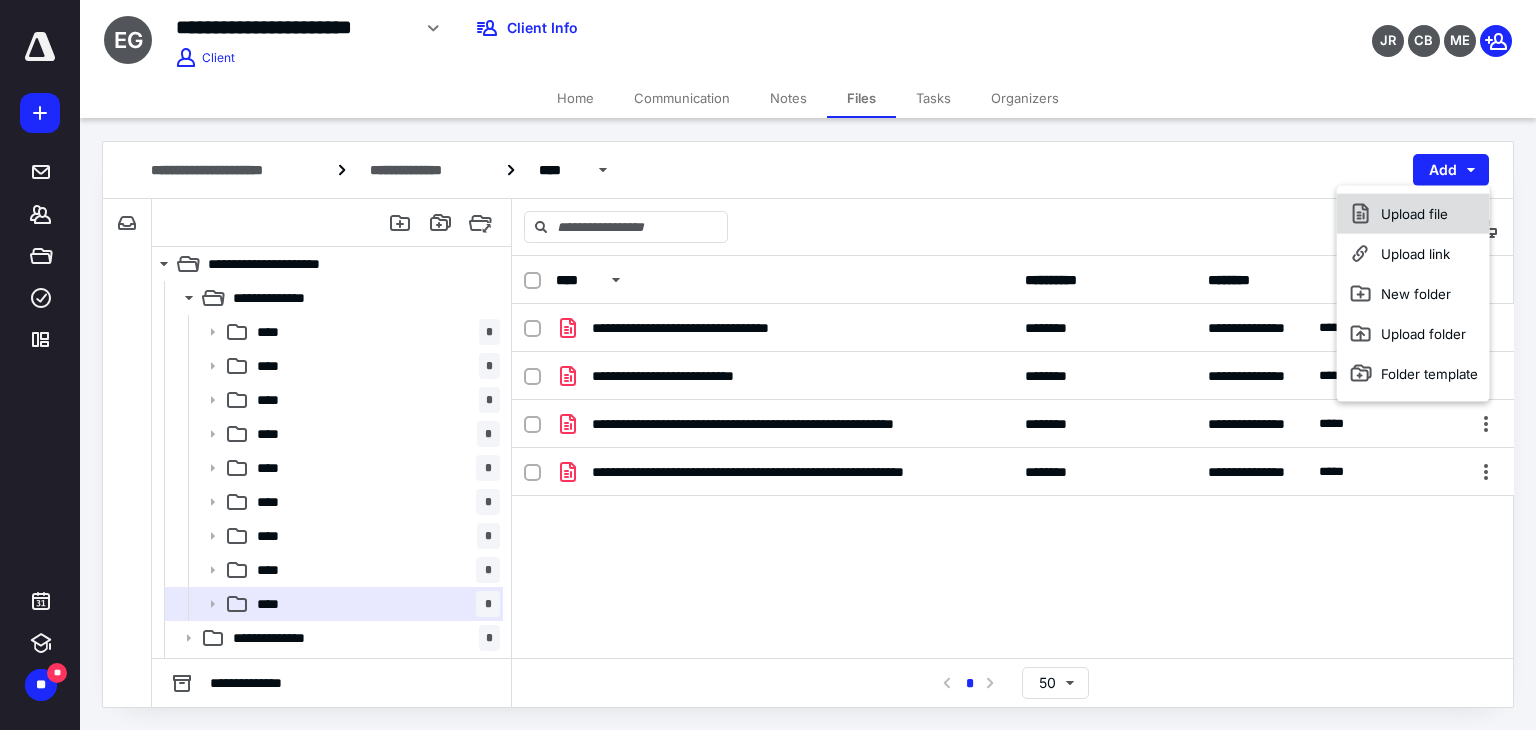 click on "Upload file" at bounding box center (1413, 214) 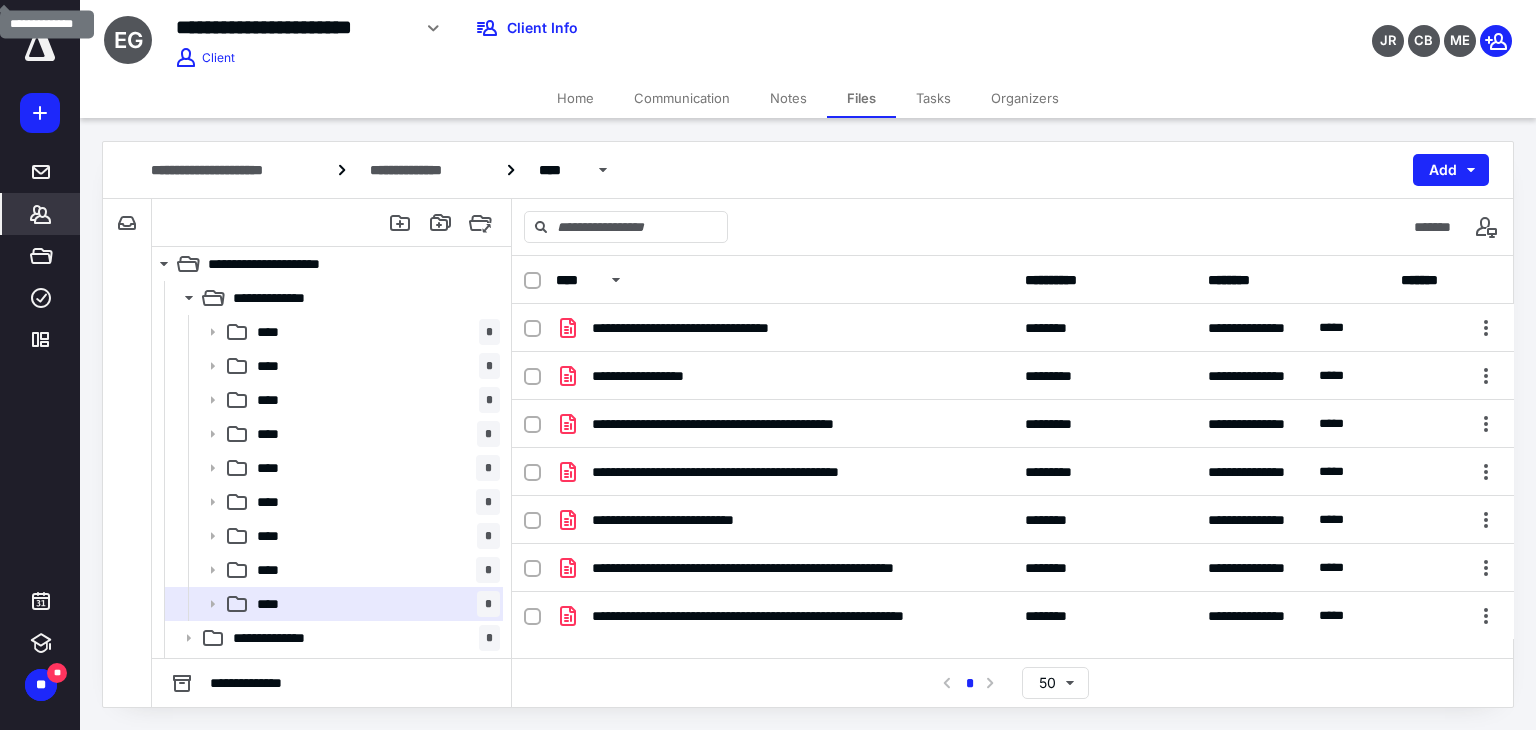 click 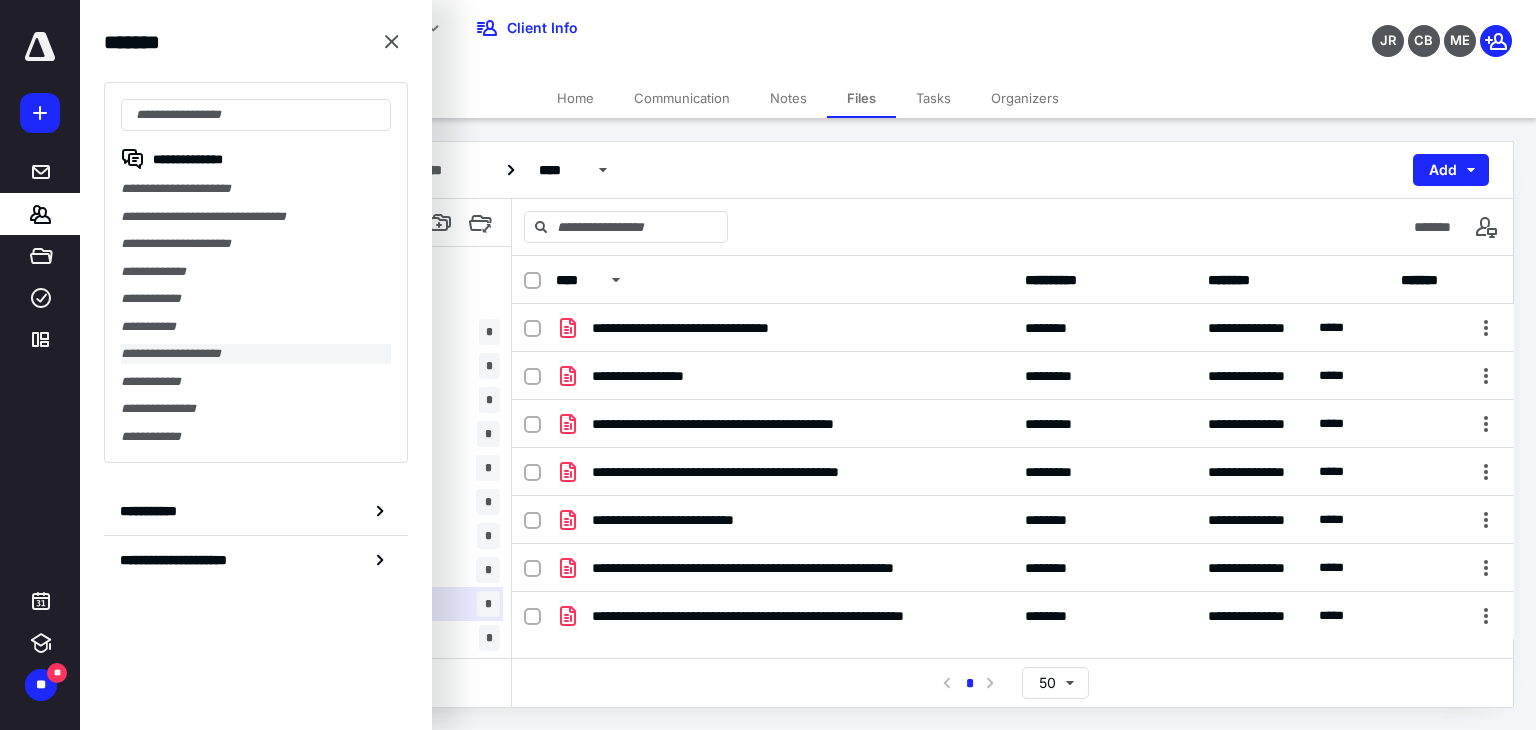 click on "**********" at bounding box center (256, 354) 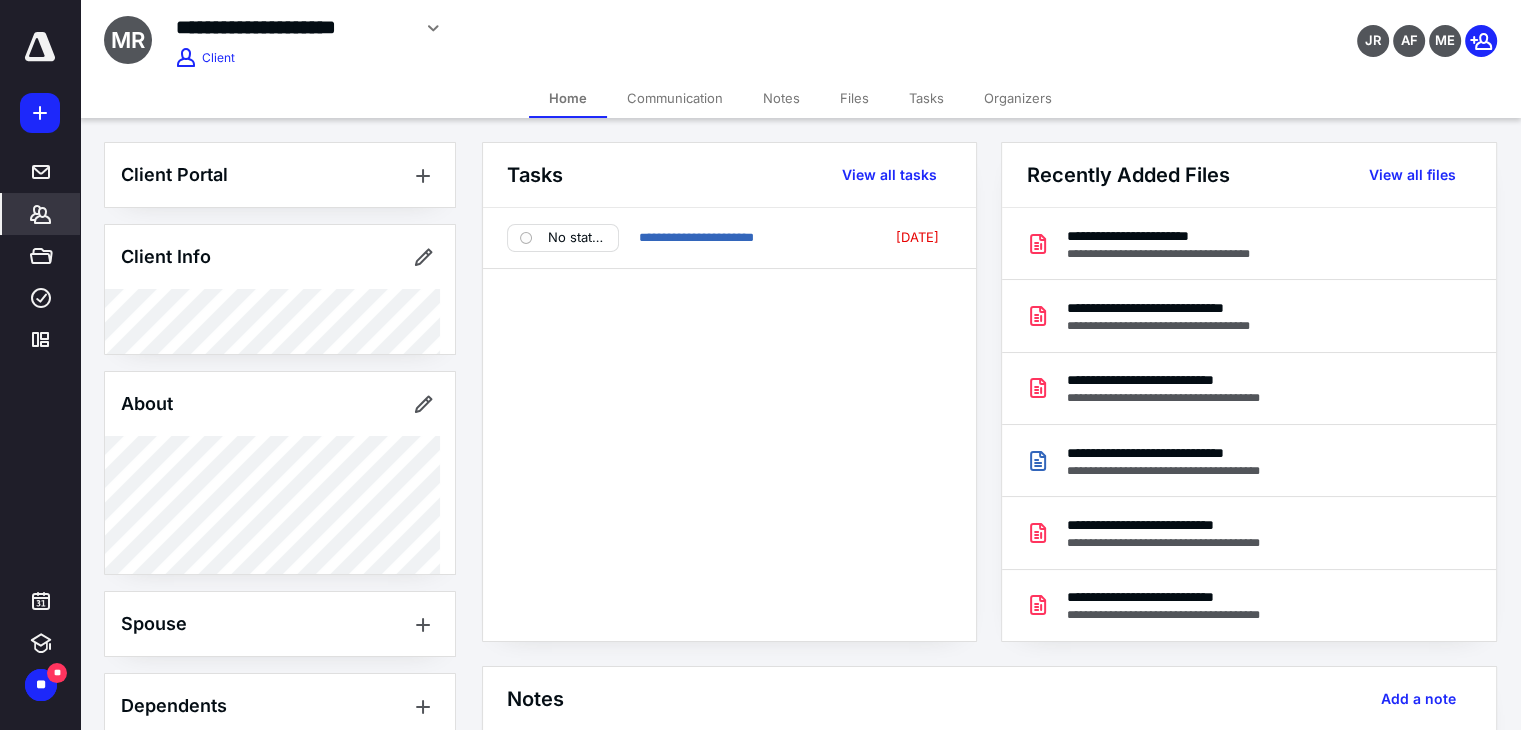 click on "Files" at bounding box center (854, 98) 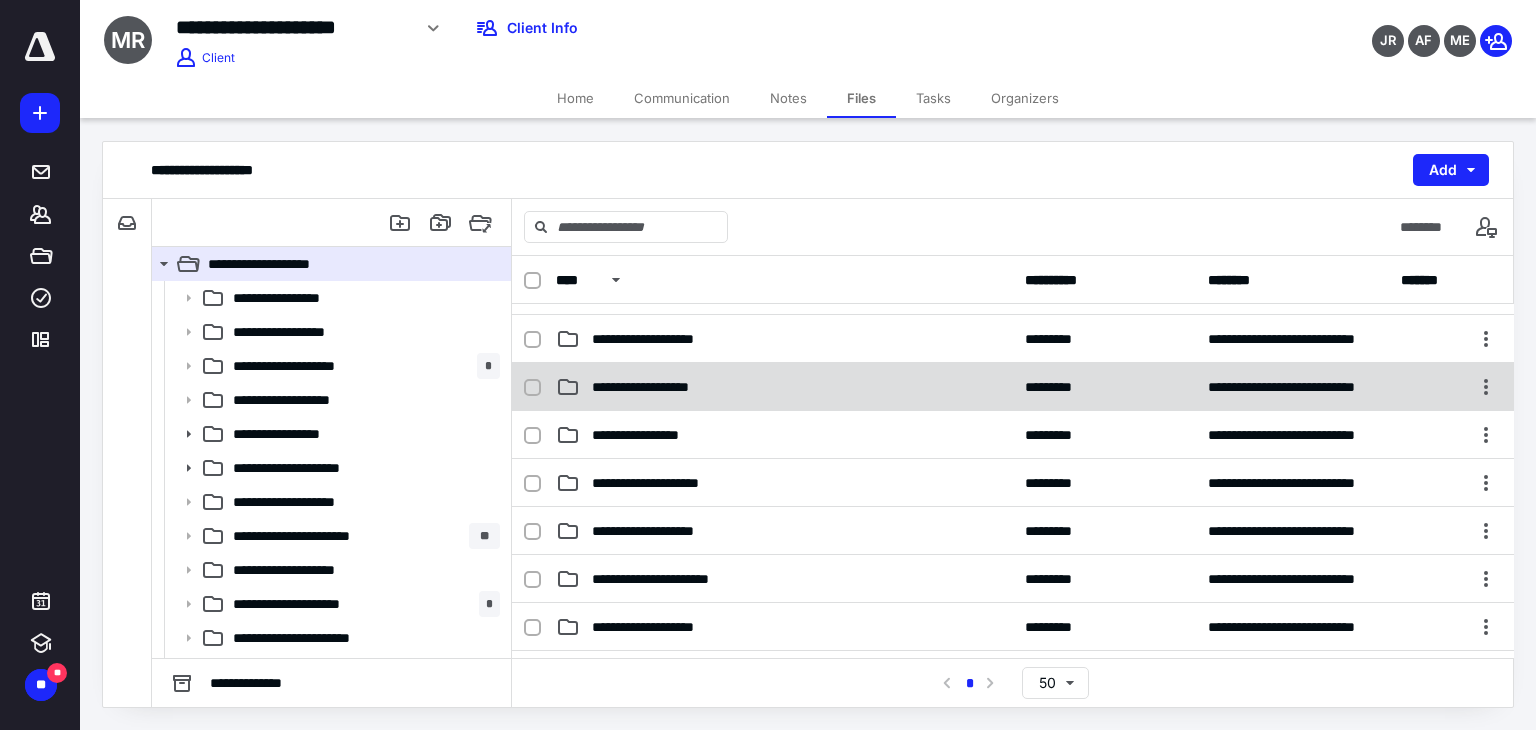 scroll, scrollTop: 200, scrollLeft: 0, axis: vertical 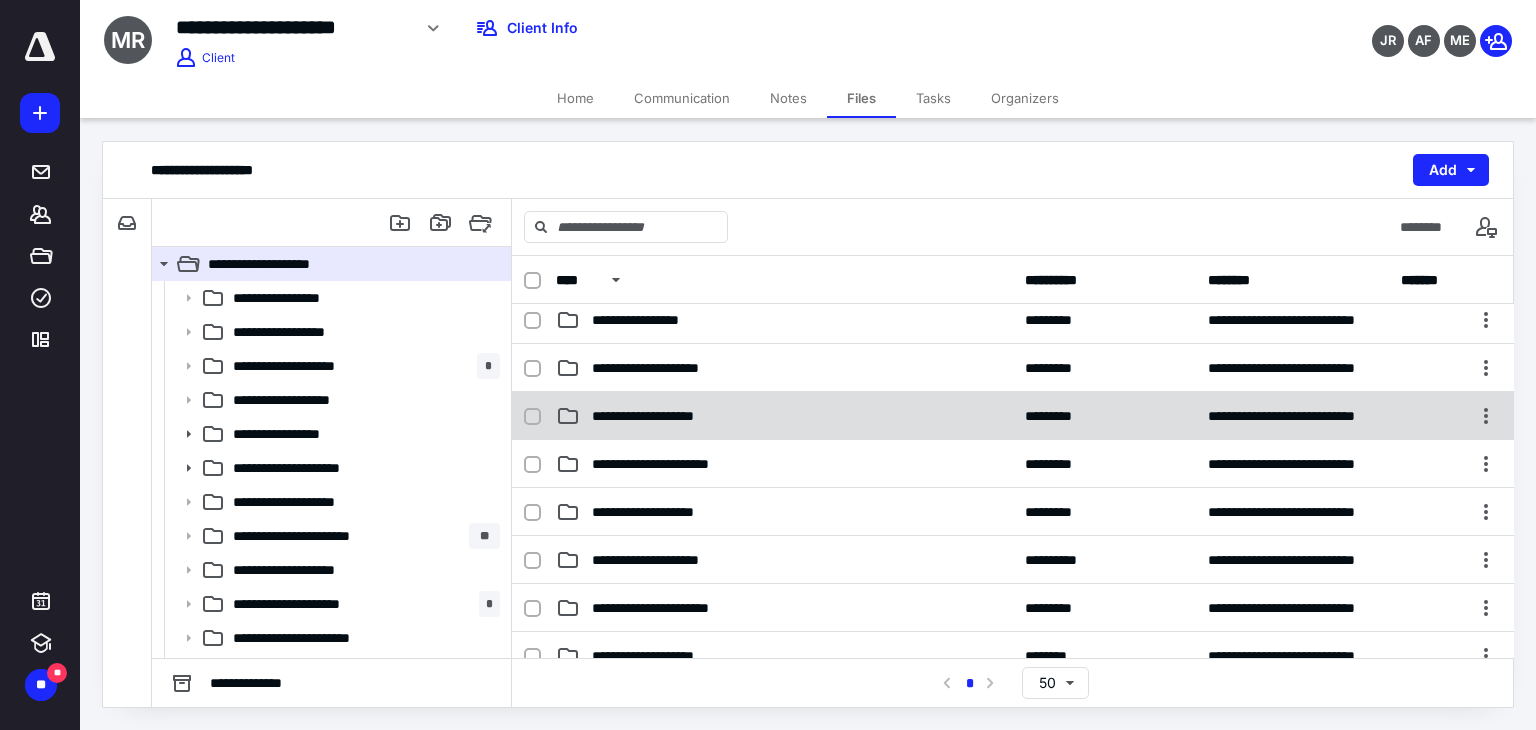 click on "**********" at bounding box center [671, 416] 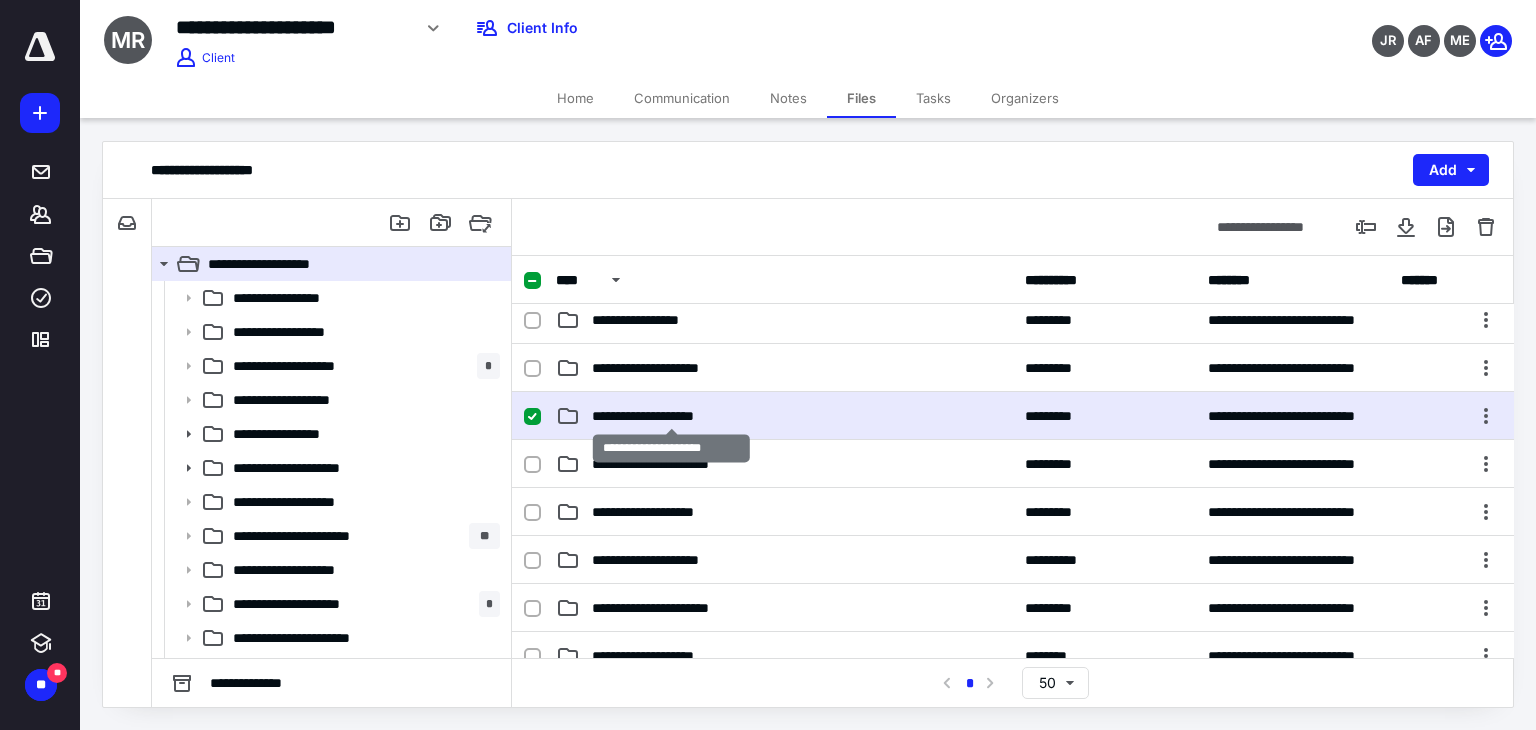 click on "**********" at bounding box center (671, 416) 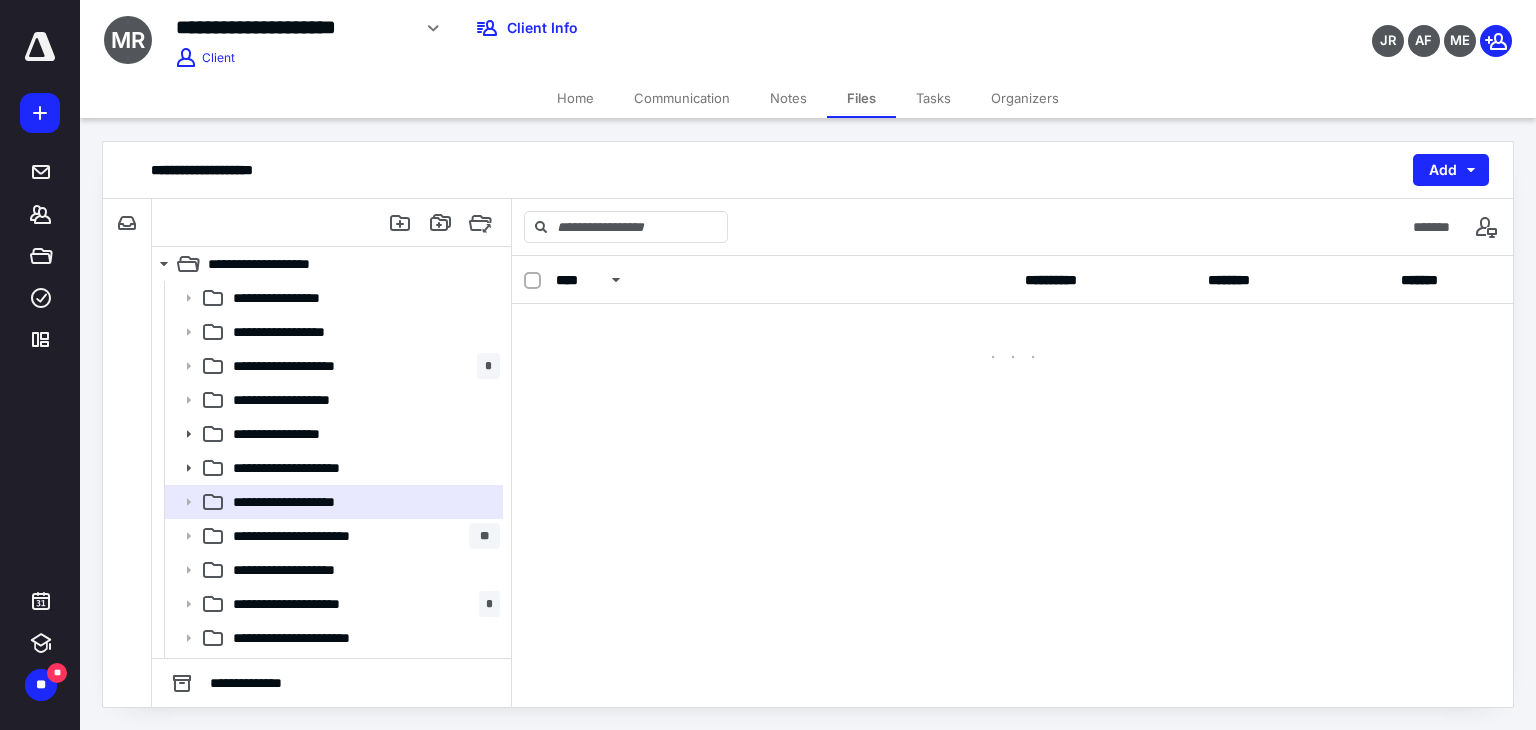 scroll, scrollTop: 0, scrollLeft: 0, axis: both 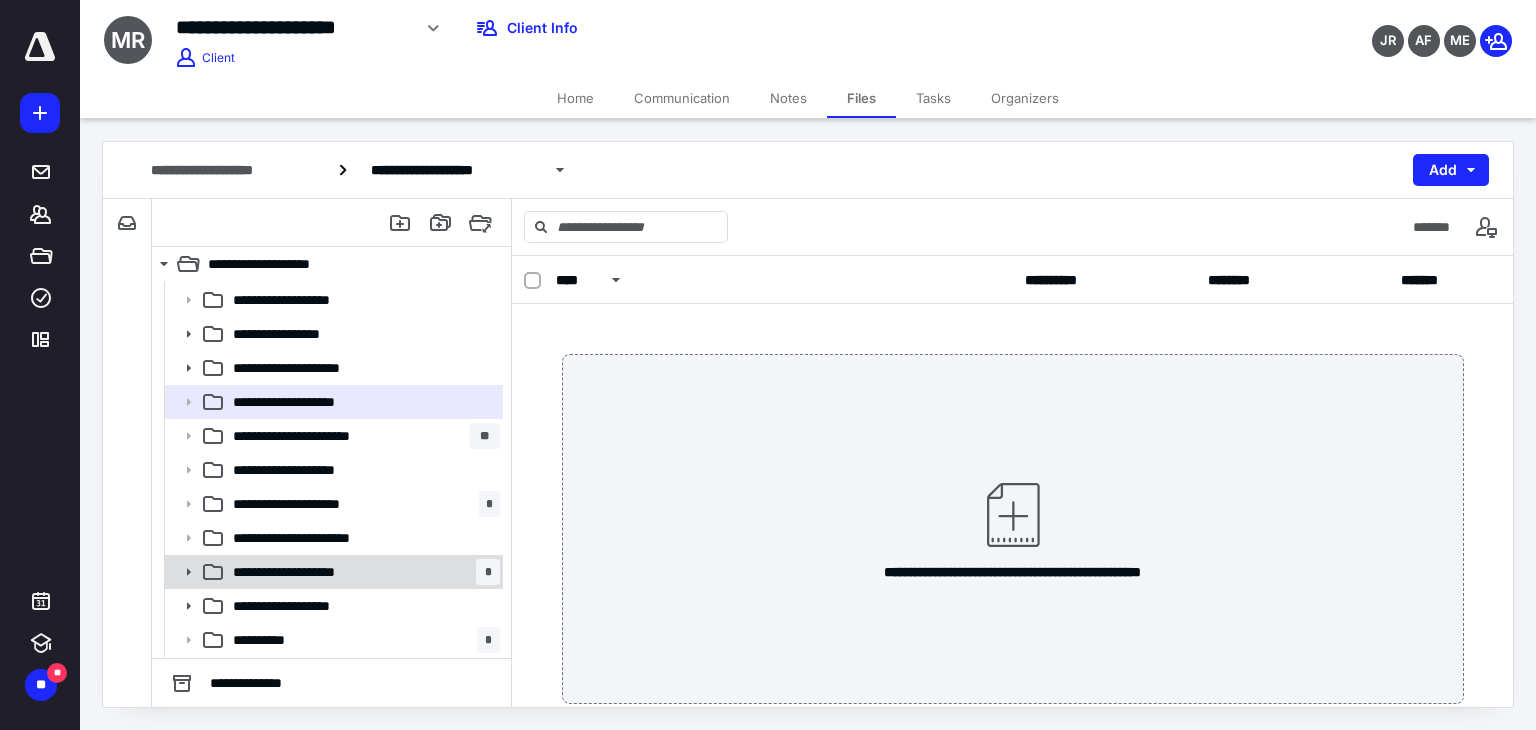 click on "**********" at bounding box center [362, 572] 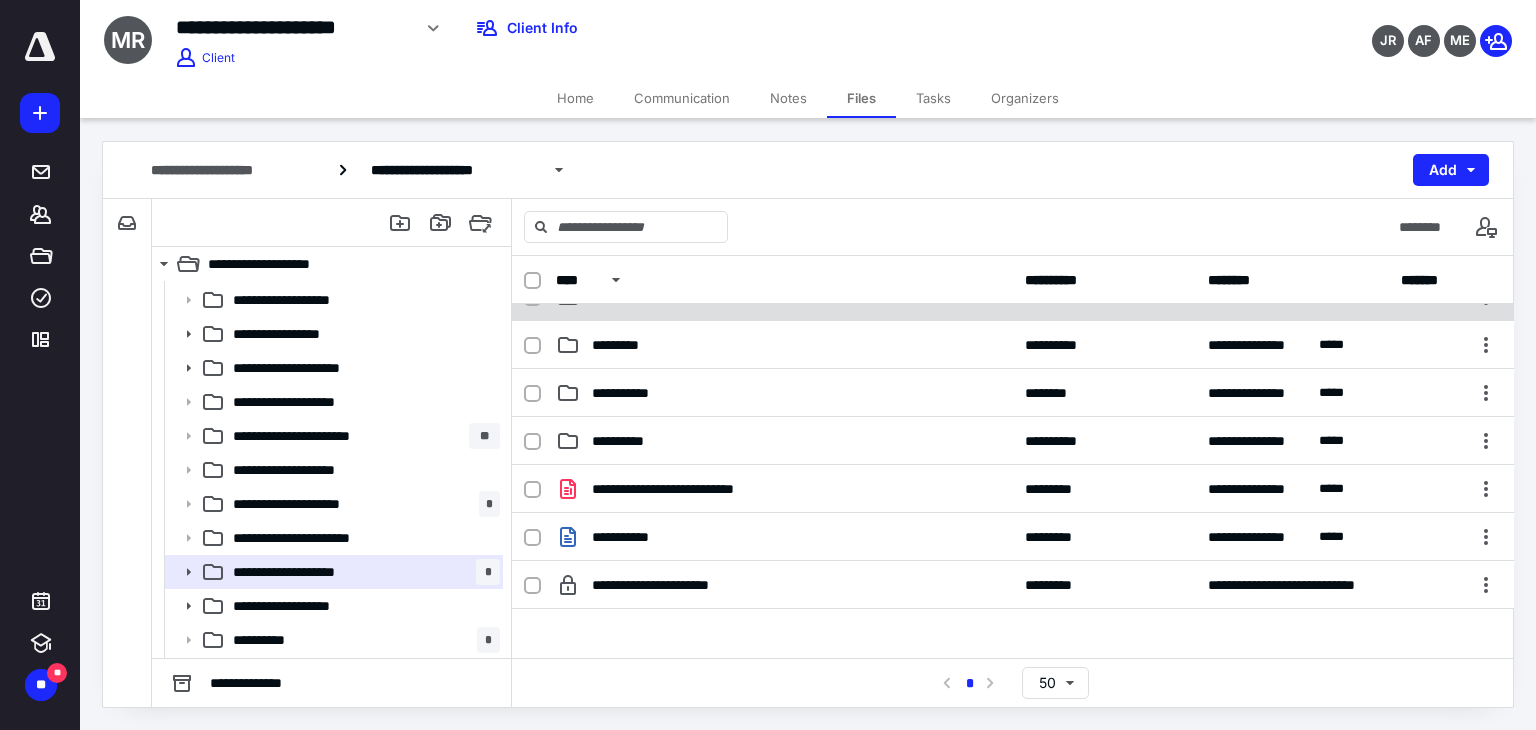 scroll, scrollTop: 200, scrollLeft: 0, axis: vertical 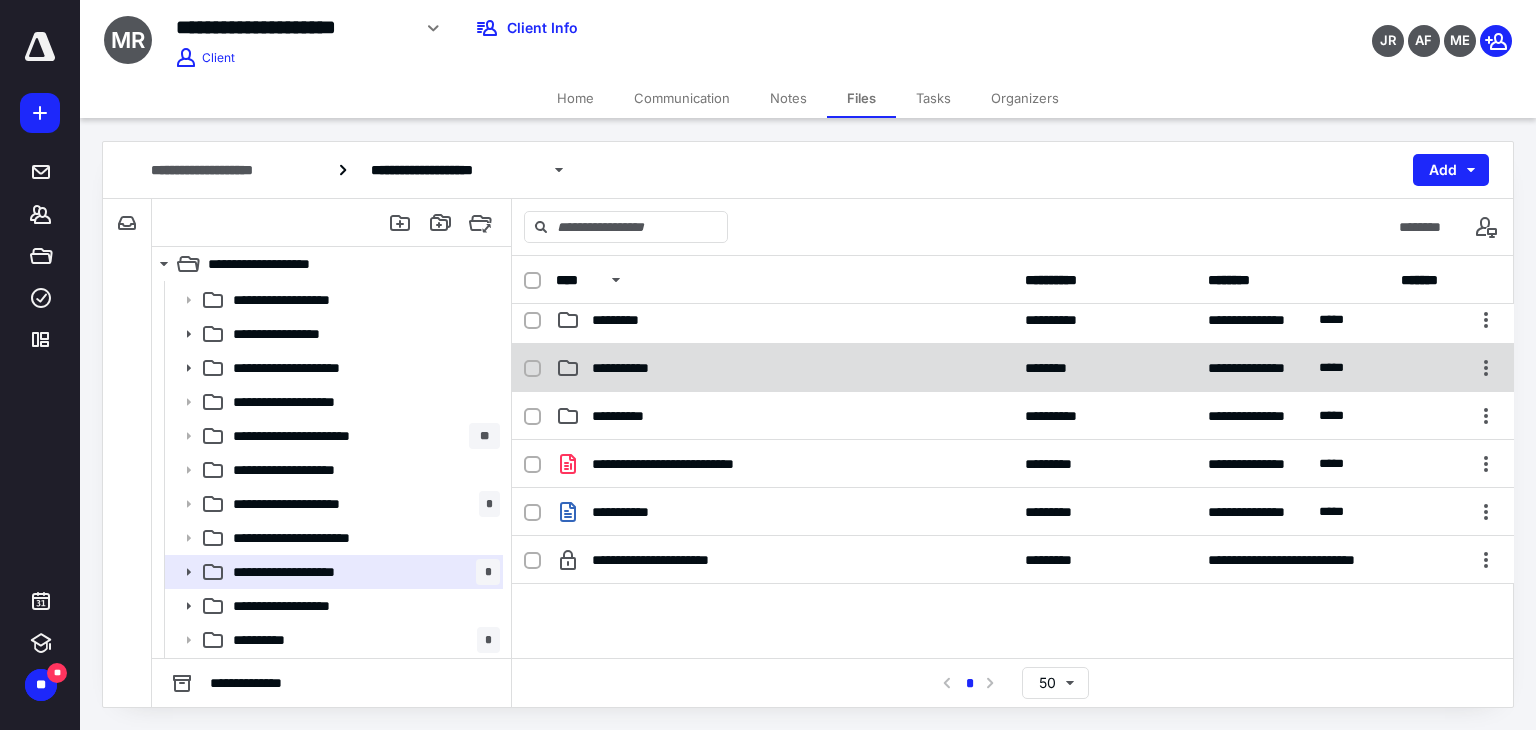 click on "**********" at bounding box center [631, 368] 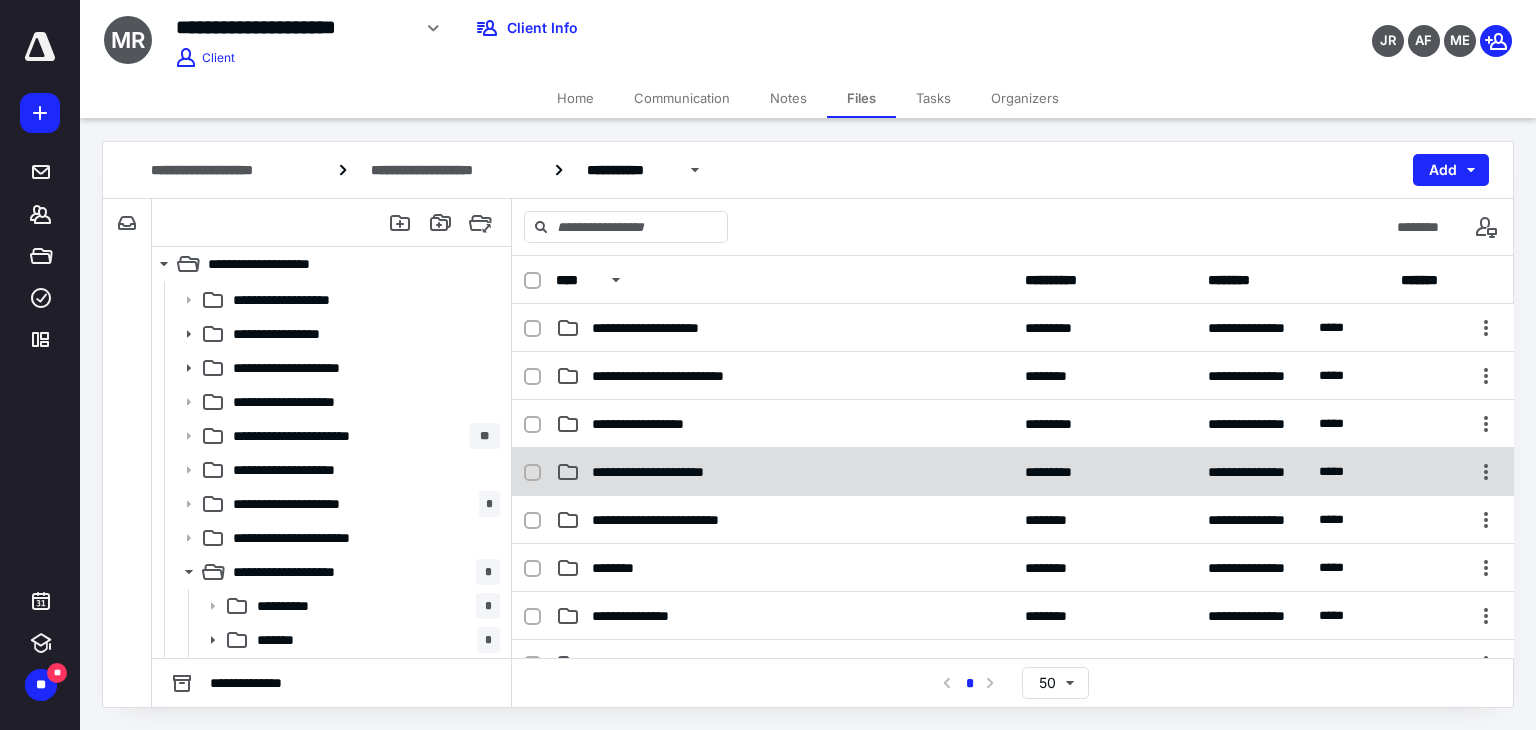 scroll, scrollTop: 200, scrollLeft: 0, axis: vertical 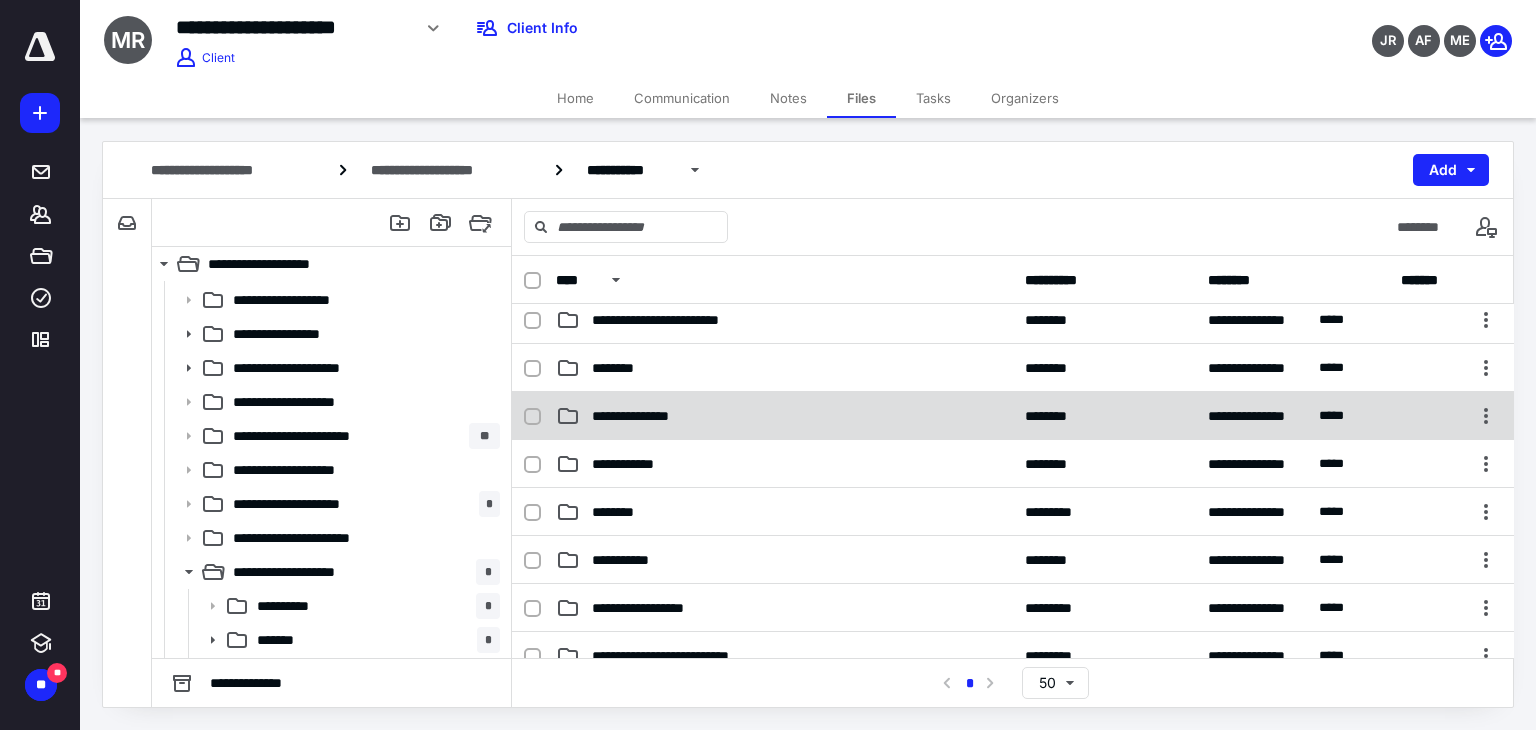 click on "**********" at bounding box center (784, 416) 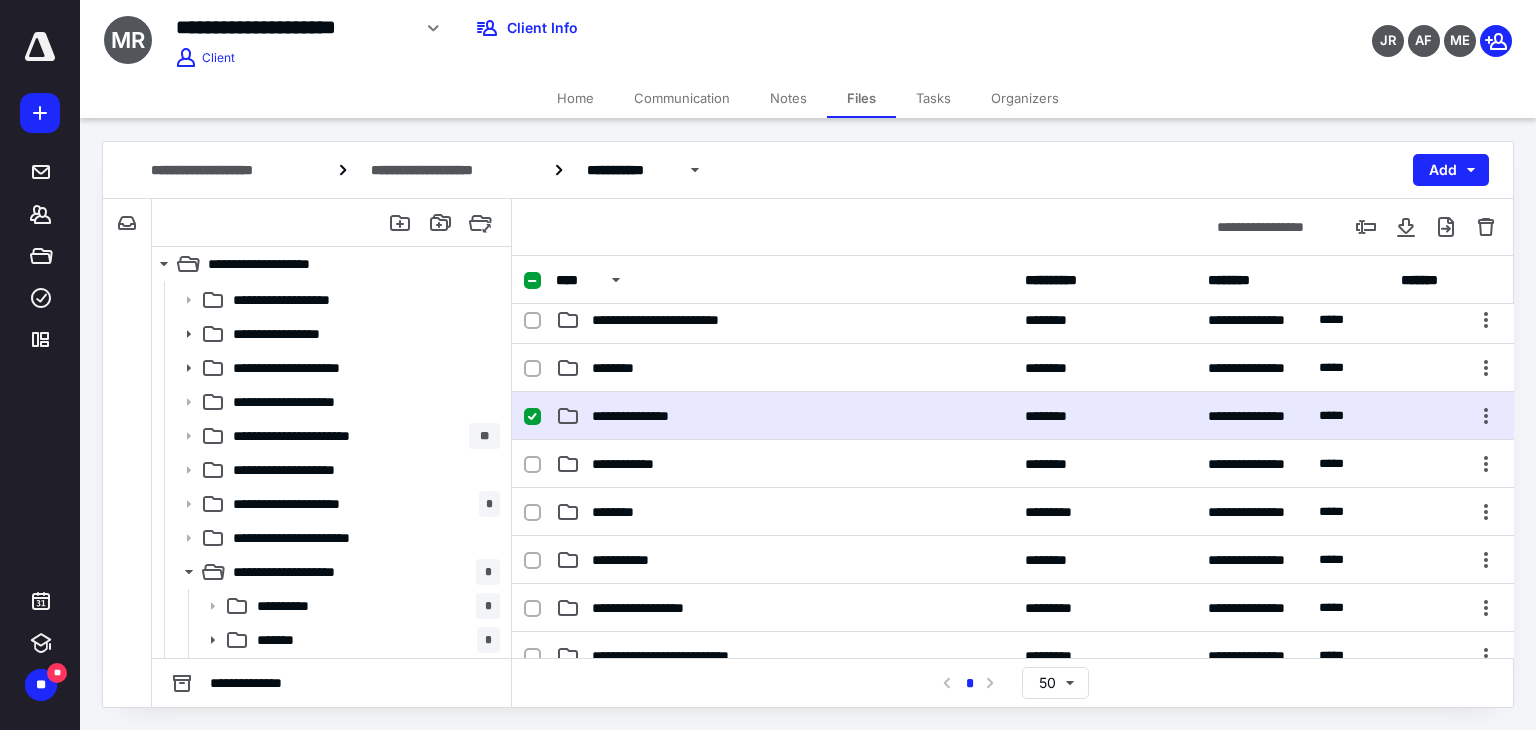 click on "**********" at bounding box center (784, 416) 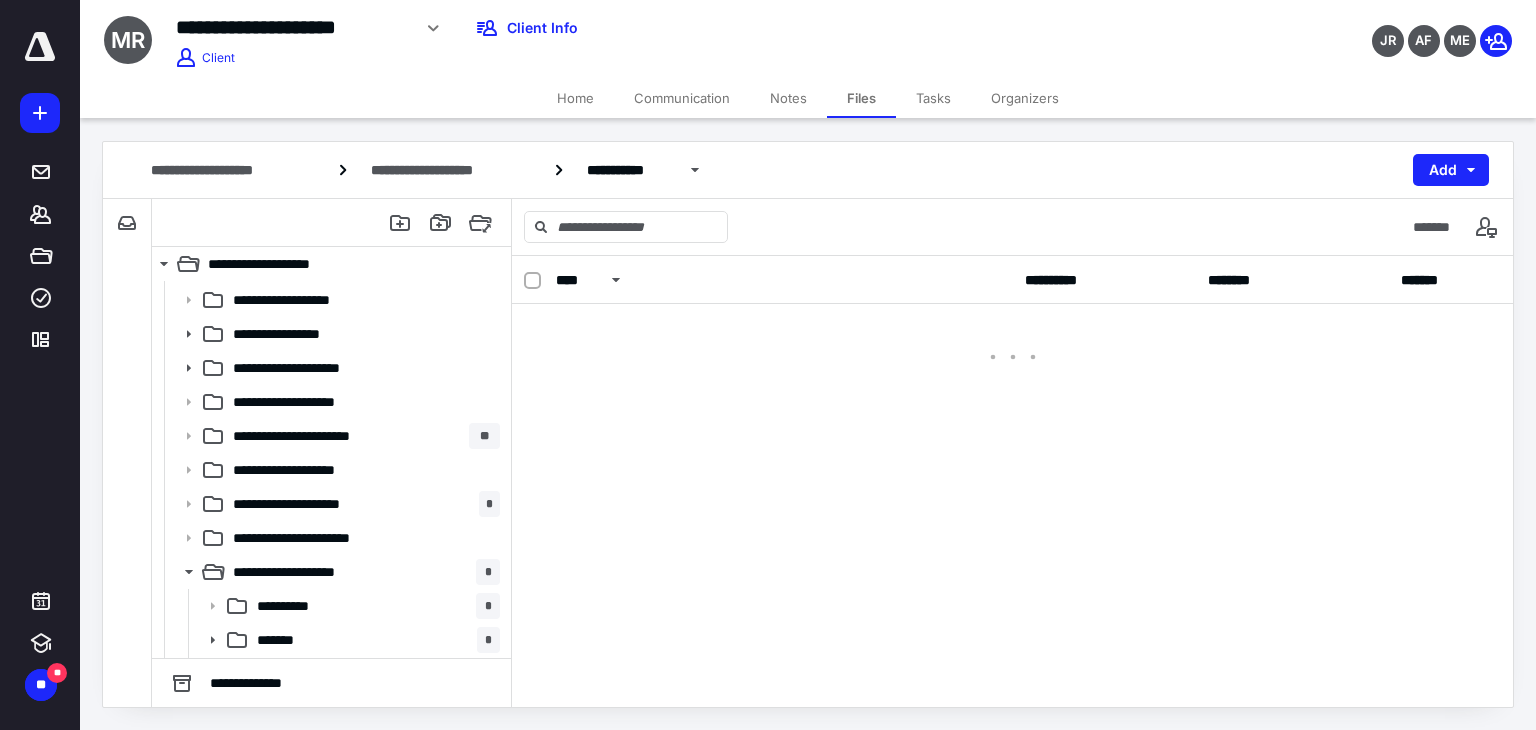 scroll, scrollTop: 0, scrollLeft: 0, axis: both 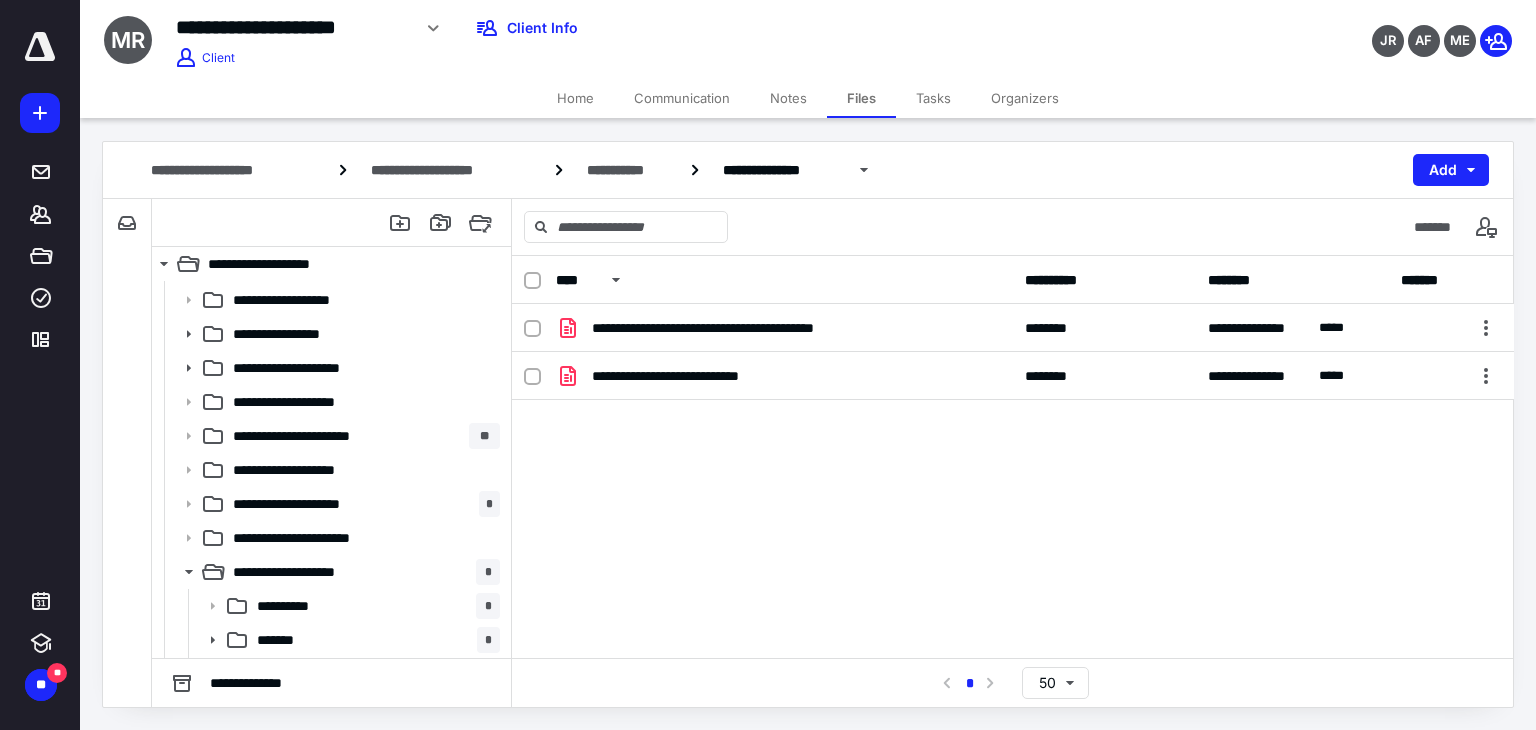 click 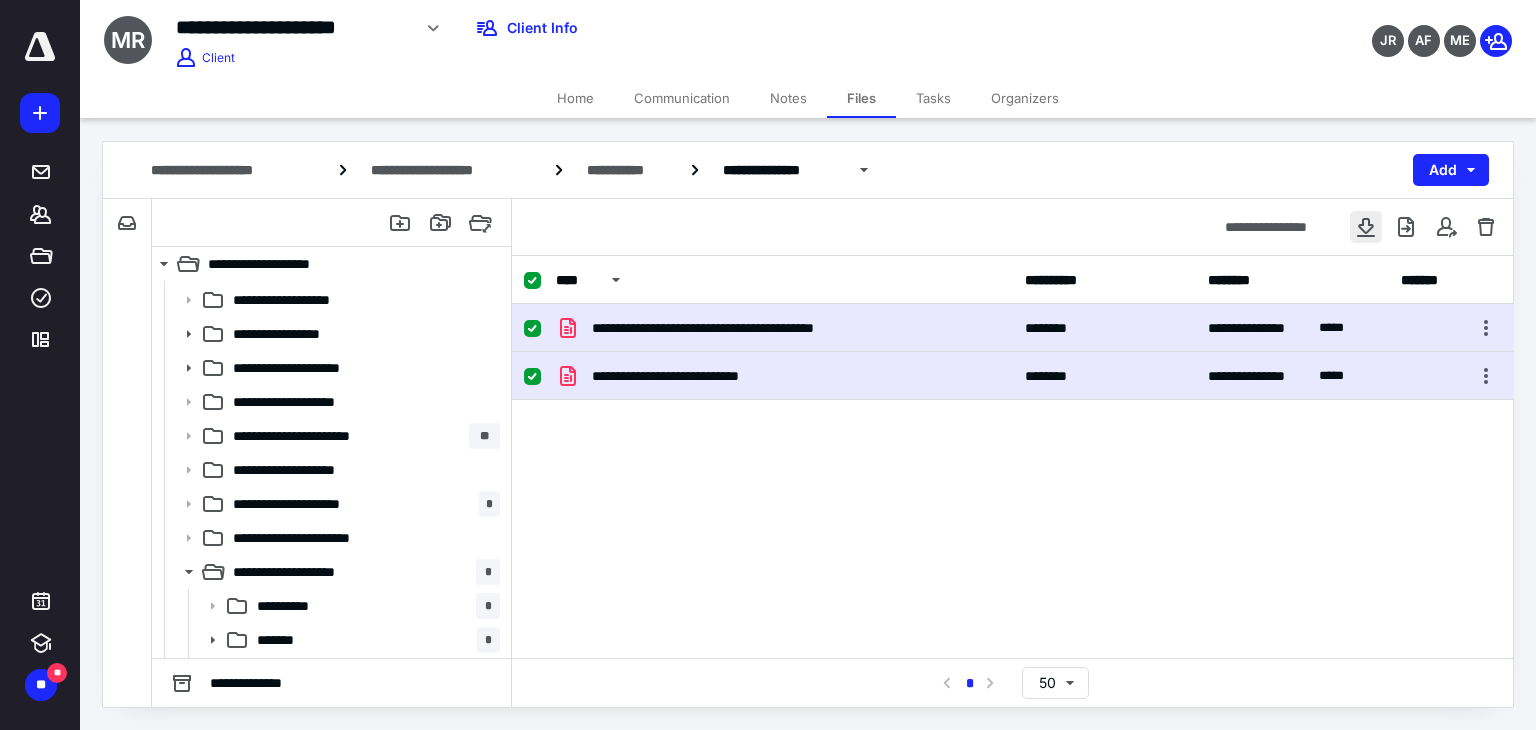 click at bounding box center (1366, 227) 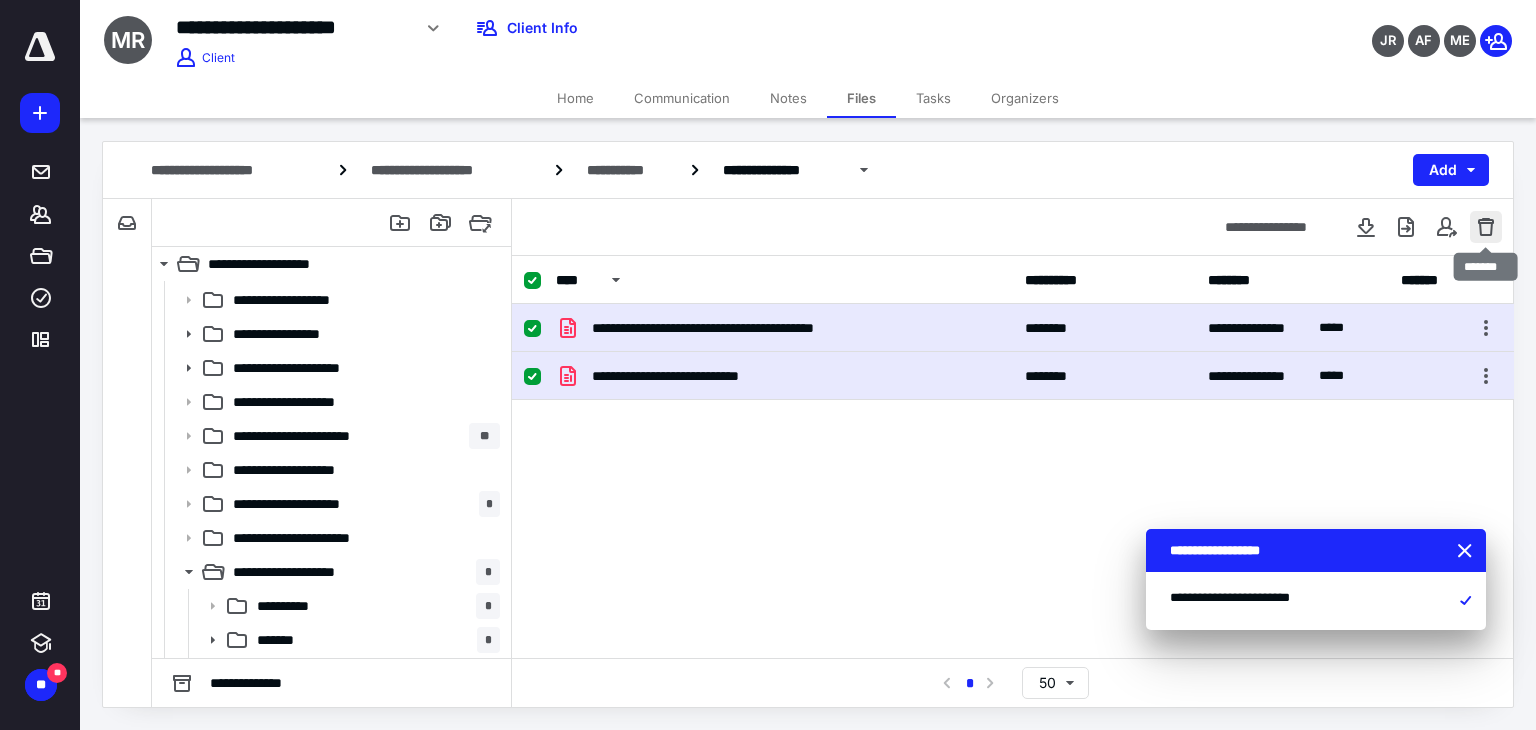 click at bounding box center (1486, 227) 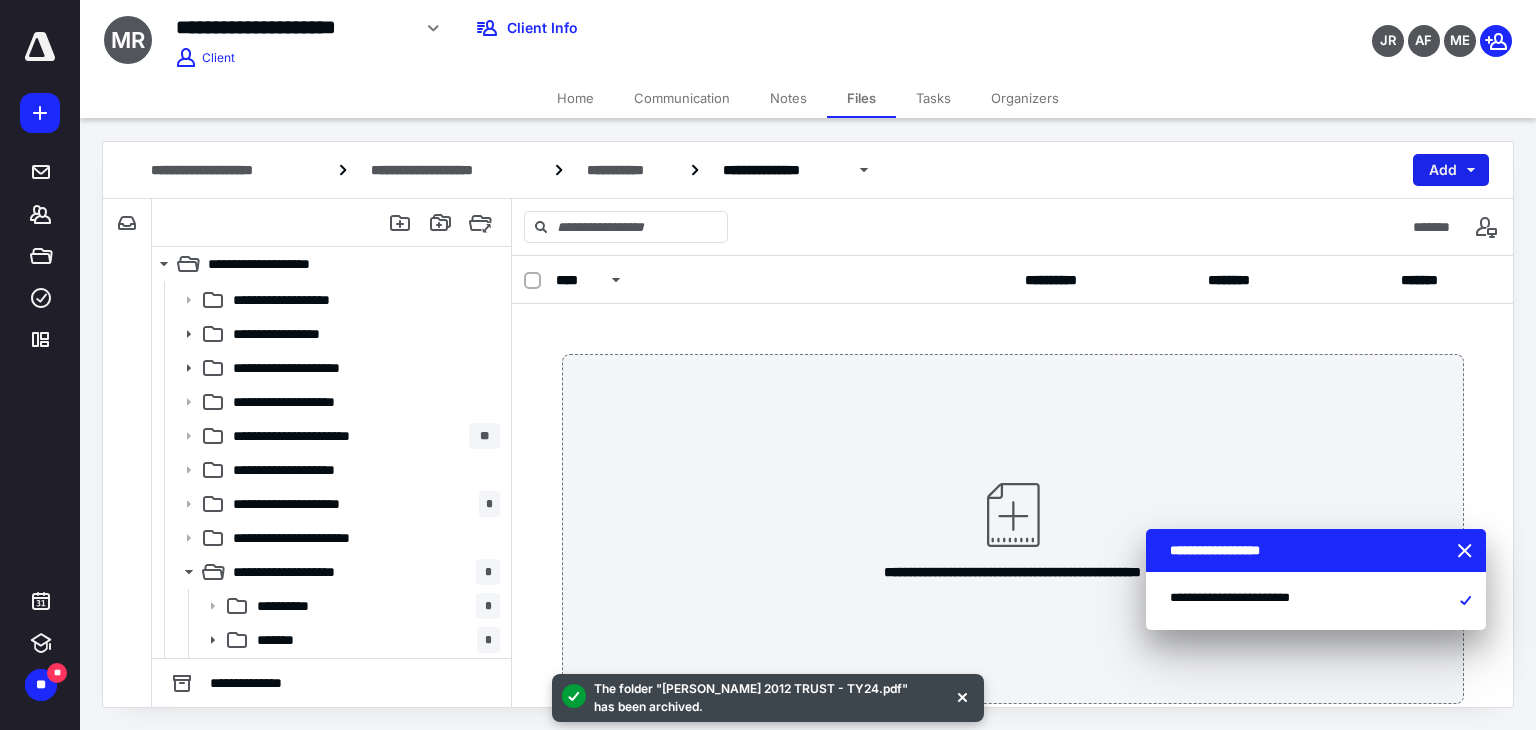 click on "Add" at bounding box center (1451, 170) 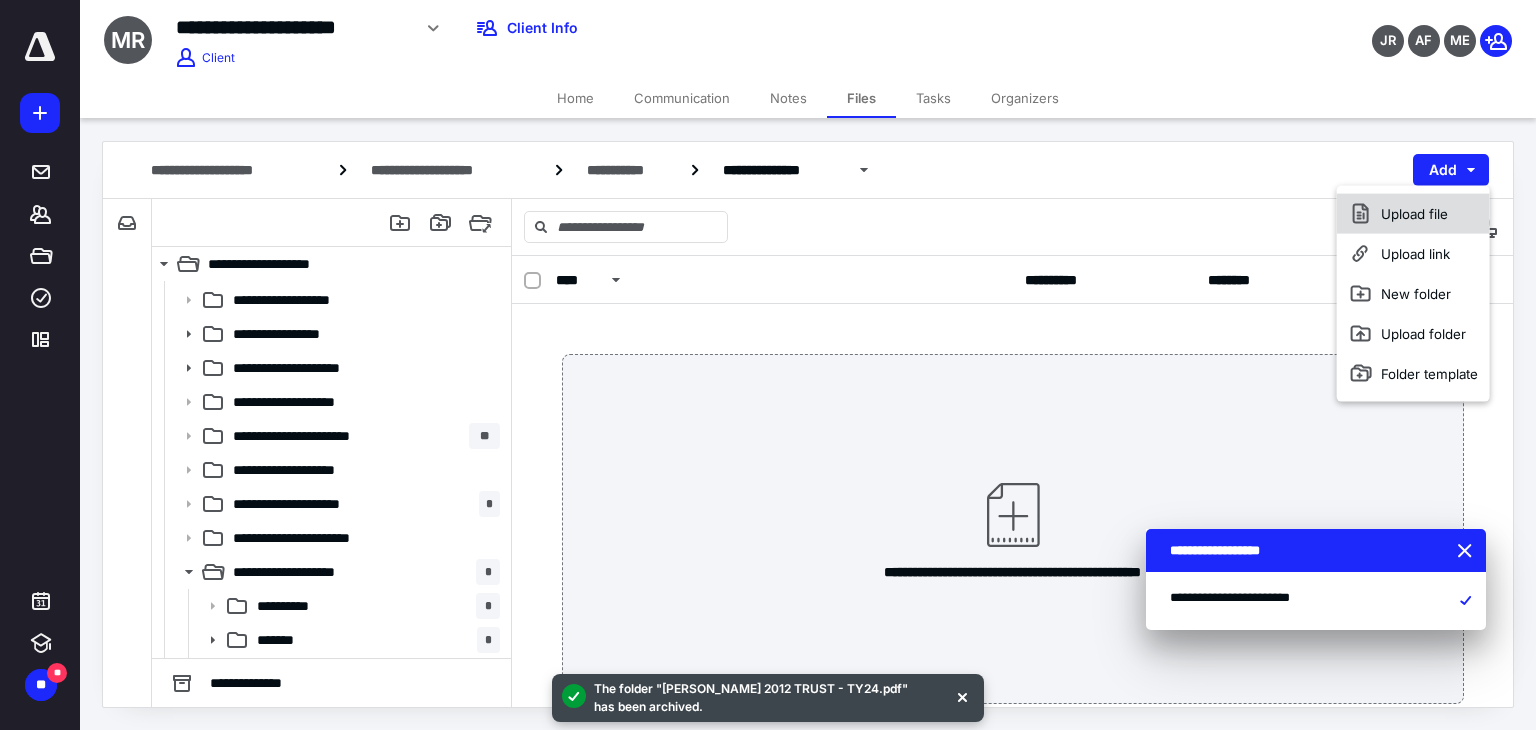 click on "Upload file" at bounding box center (1413, 214) 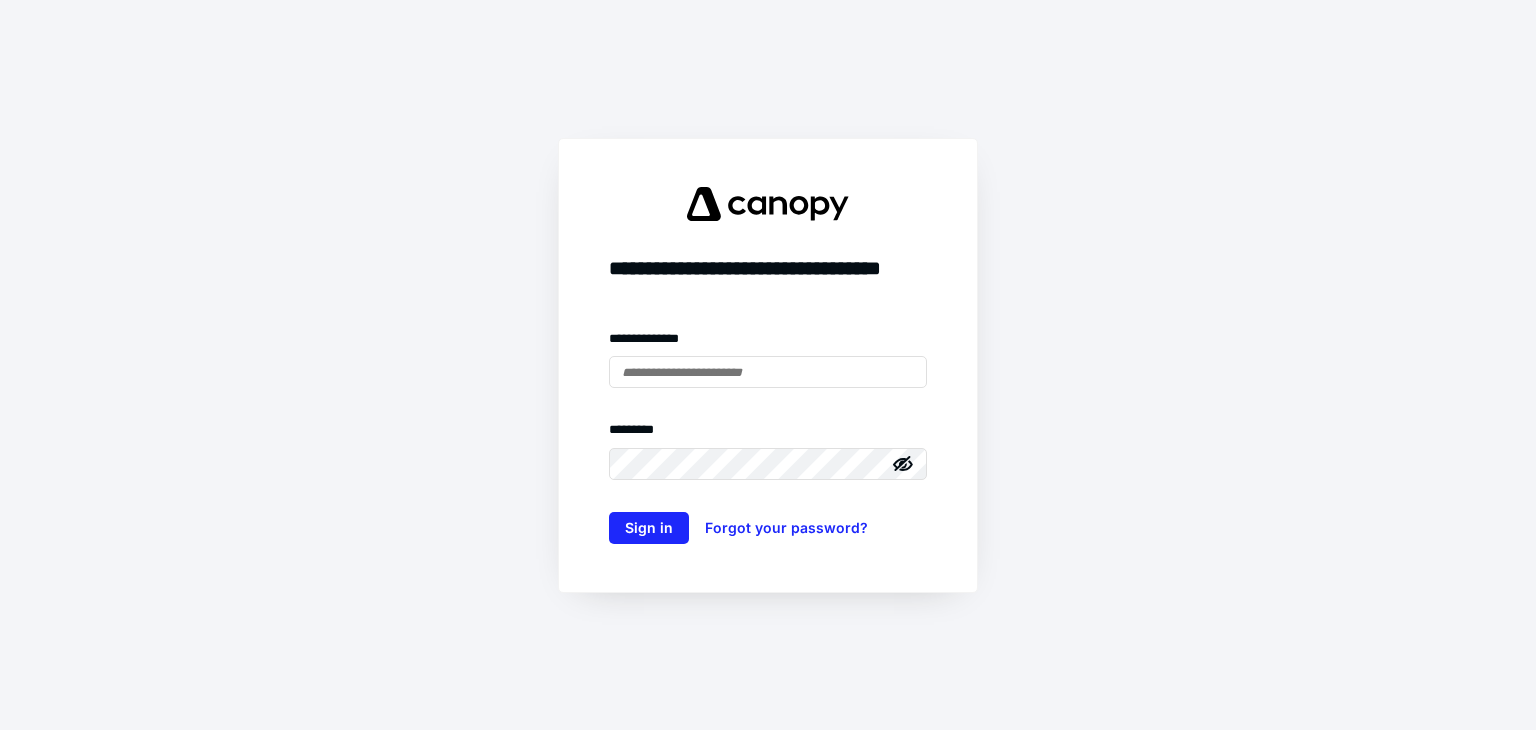 scroll, scrollTop: 0, scrollLeft: 0, axis: both 